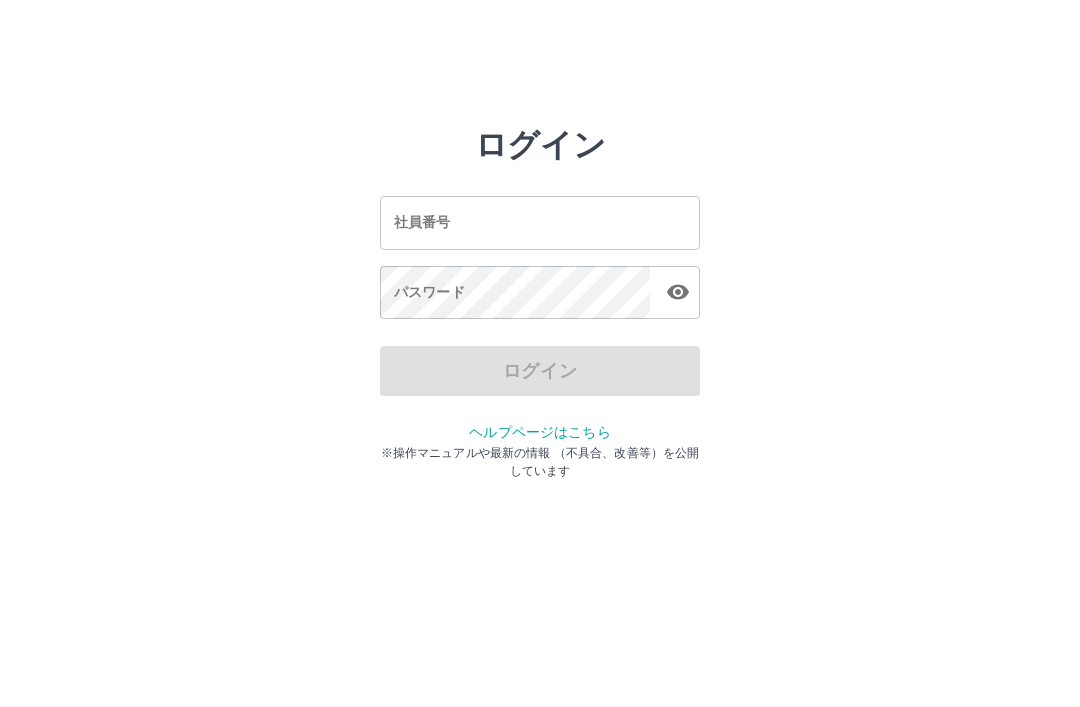 scroll, scrollTop: 0, scrollLeft: 0, axis: both 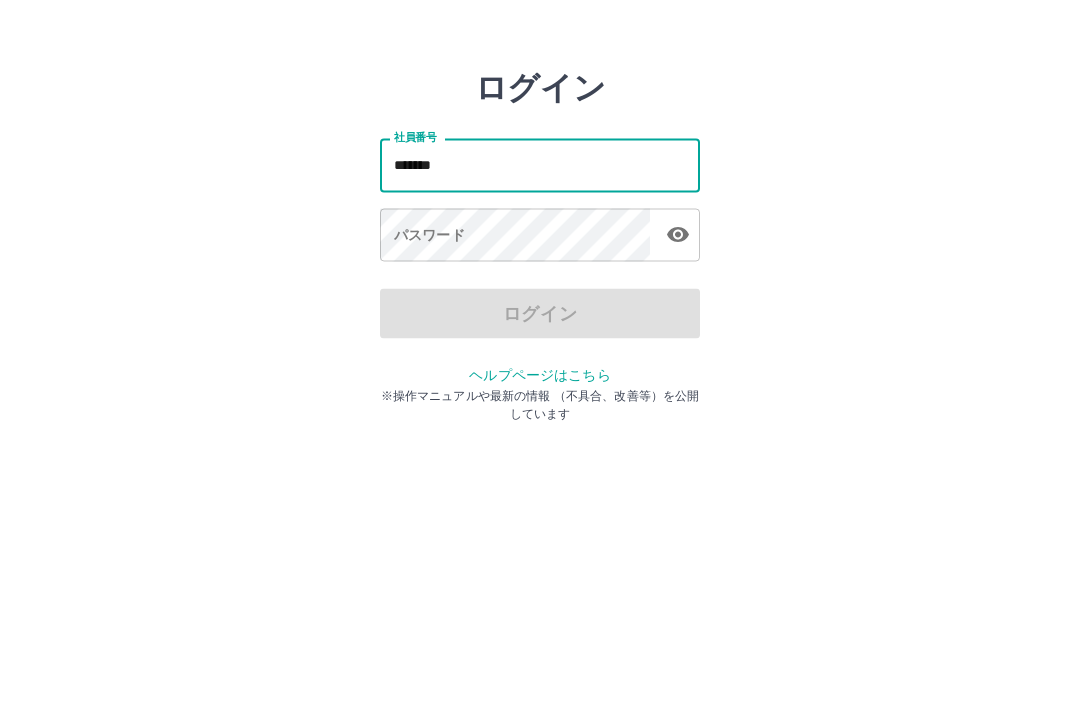 type on "*******" 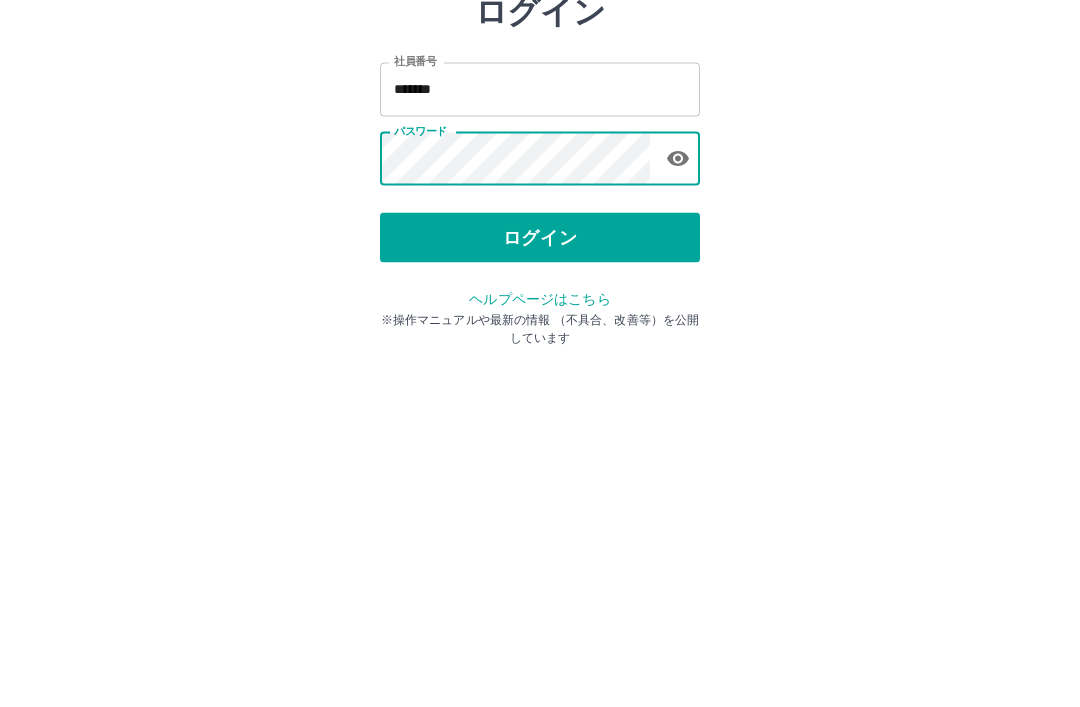 click on "ログイン" at bounding box center (540, 371) 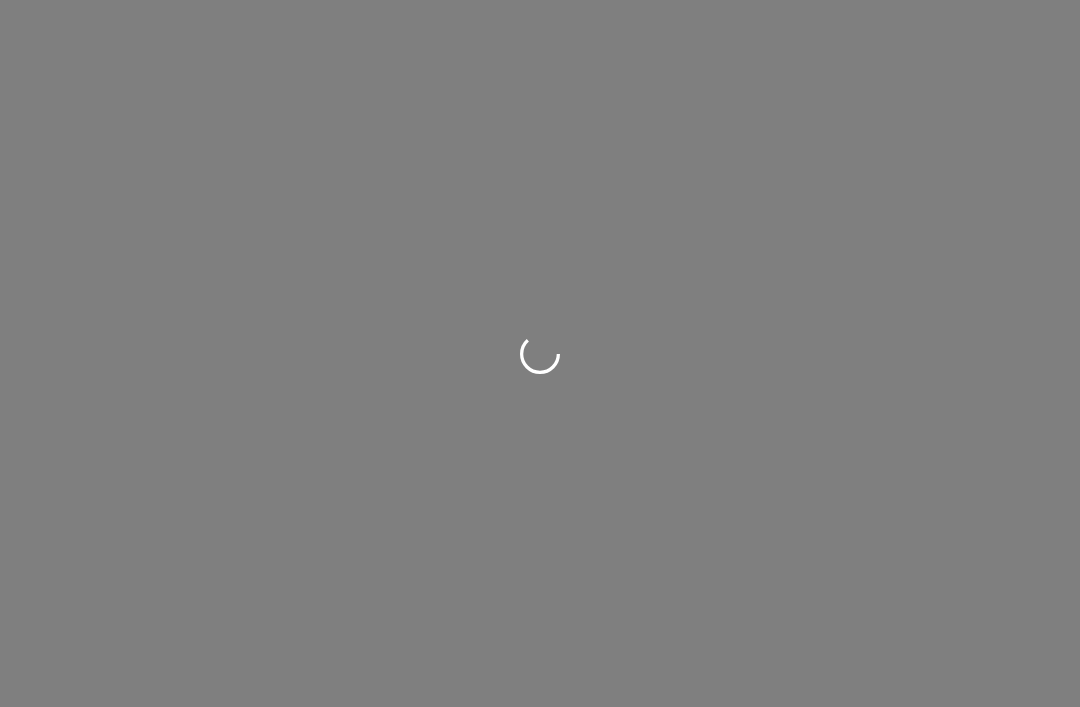 scroll, scrollTop: 0, scrollLeft: 0, axis: both 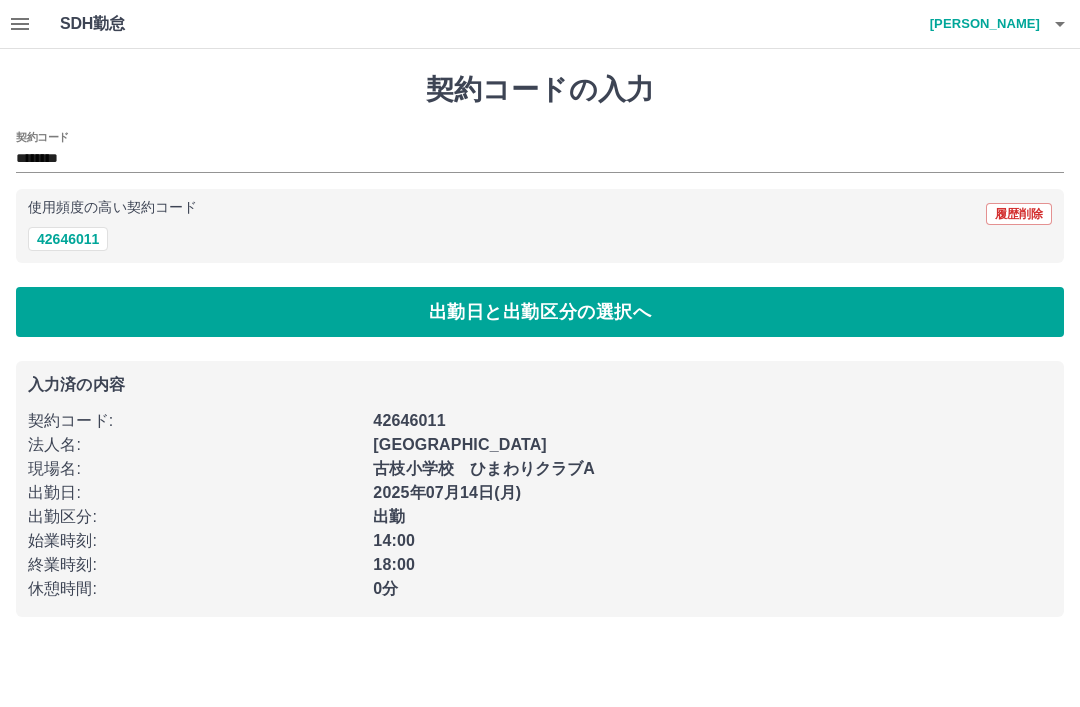 click on "42646011" at bounding box center (68, 239) 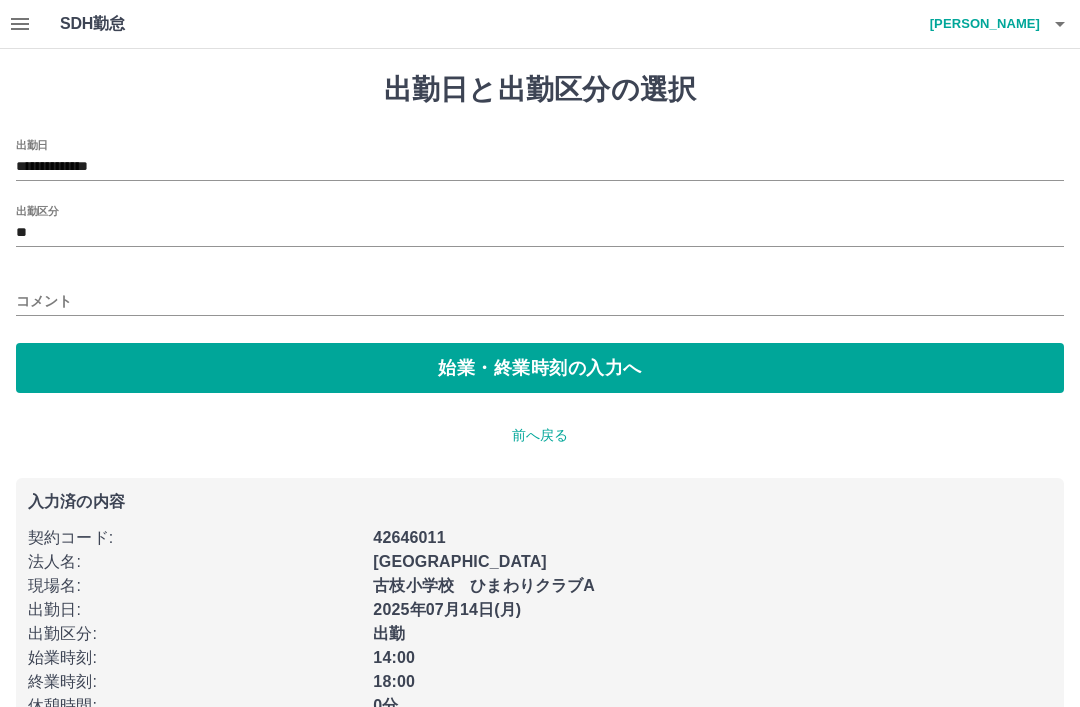 click on "**" at bounding box center (540, 233) 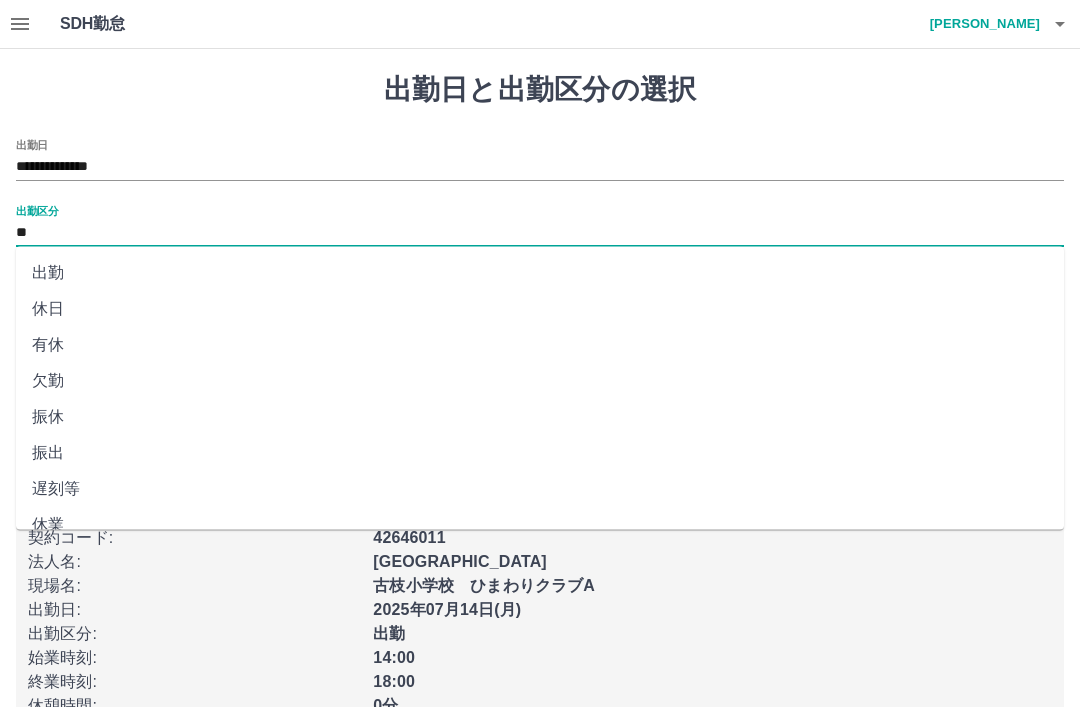 click on "出勤" at bounding box center [540, 273] 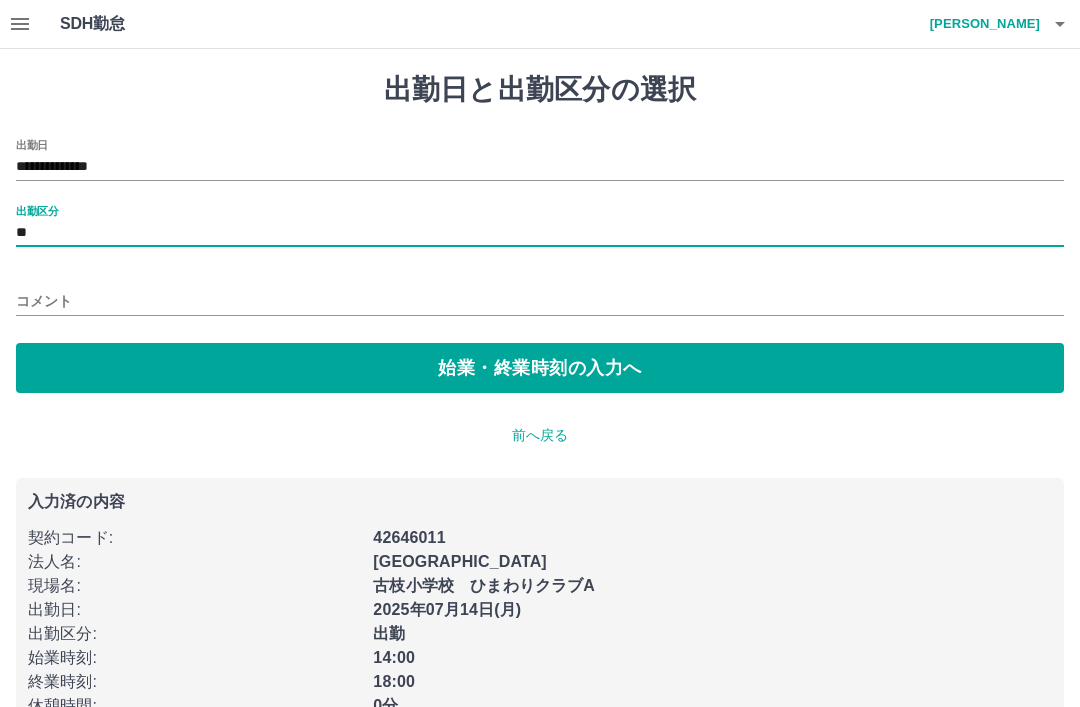 click on "始業・終業時刻の入力へ" at bounding box center [540, 368] 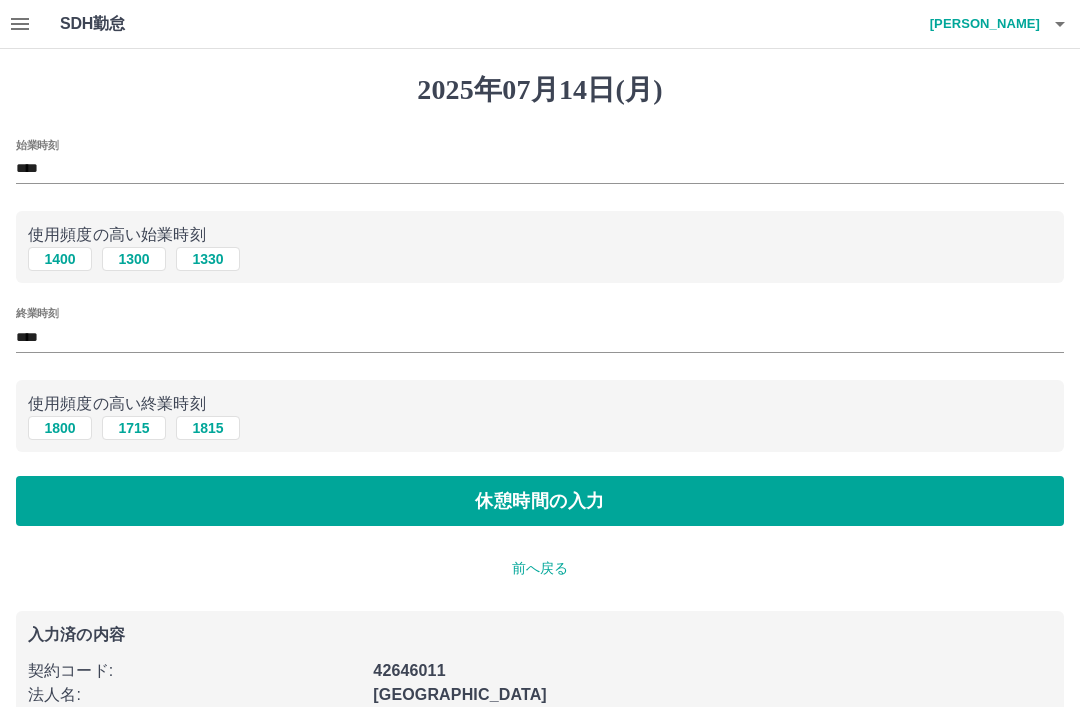 click on "1400" at bounding box center [60, 259] 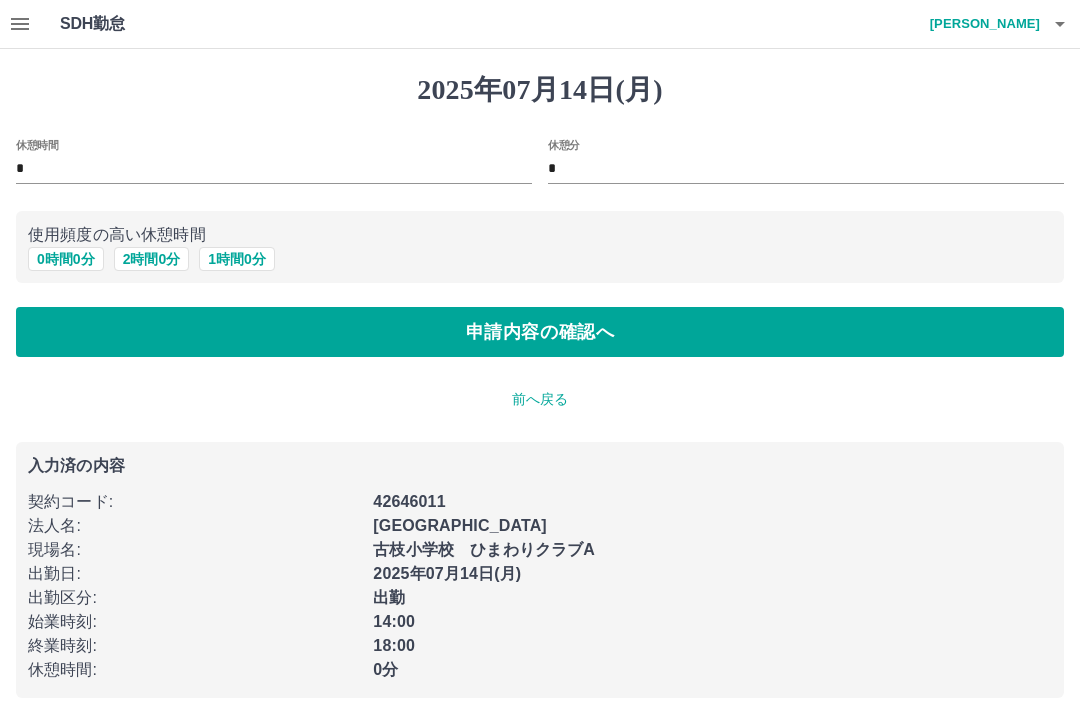 click on "0 時間 0 分" at bounding box center [66, 259] 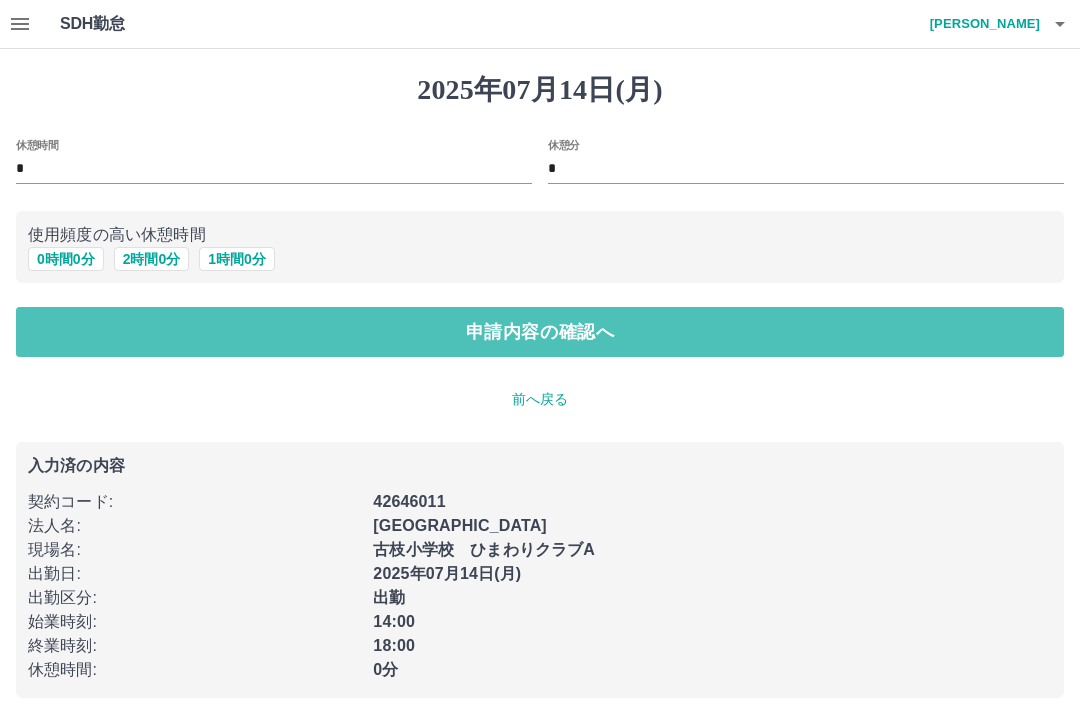click on "申請内容の確認へ" at bounding box center (540, 332) 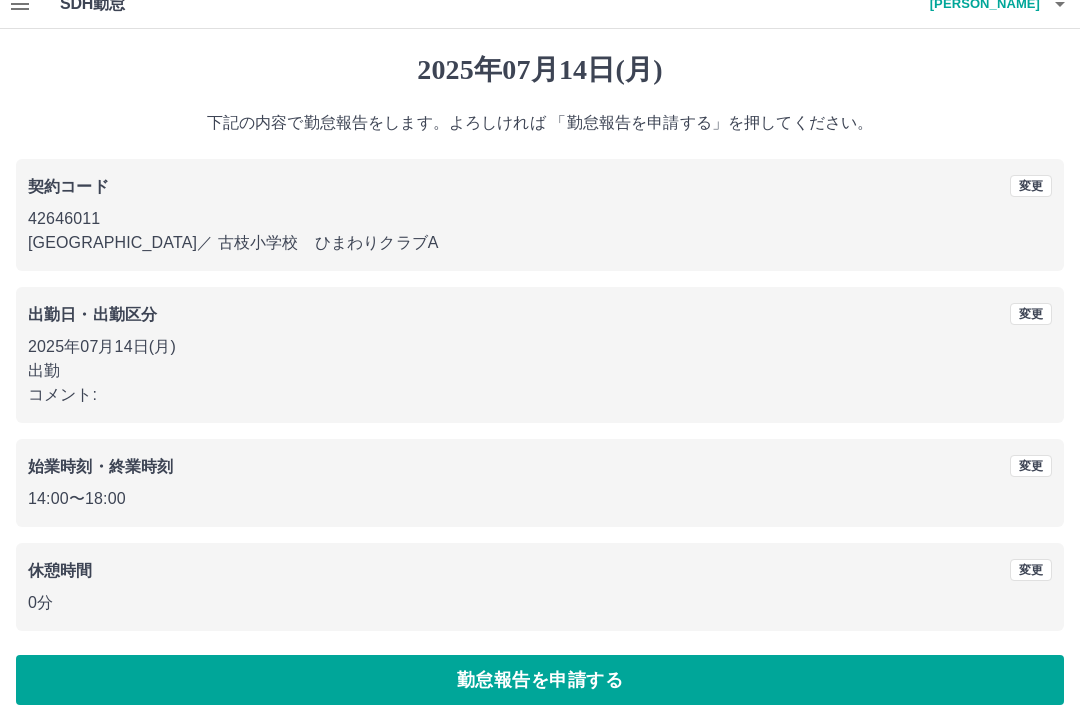 scroll, scrollTop: 41, scrollLeft: 0, axis: vertical 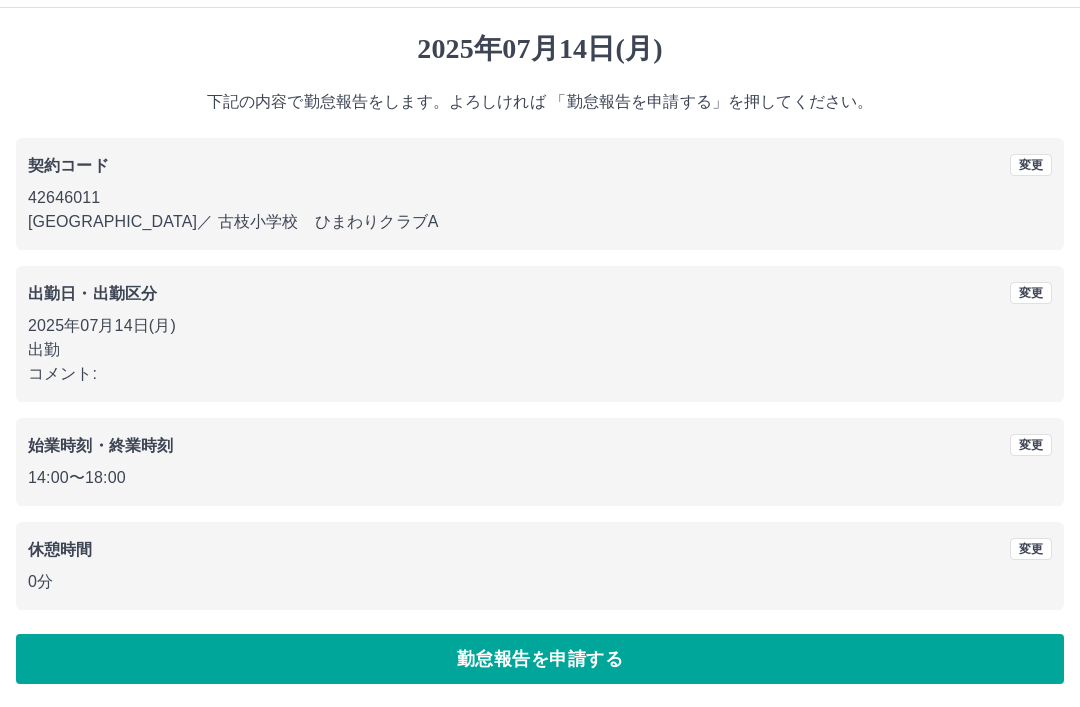 click on "勤怠報告を申請する" at bounding box center [540, 659] 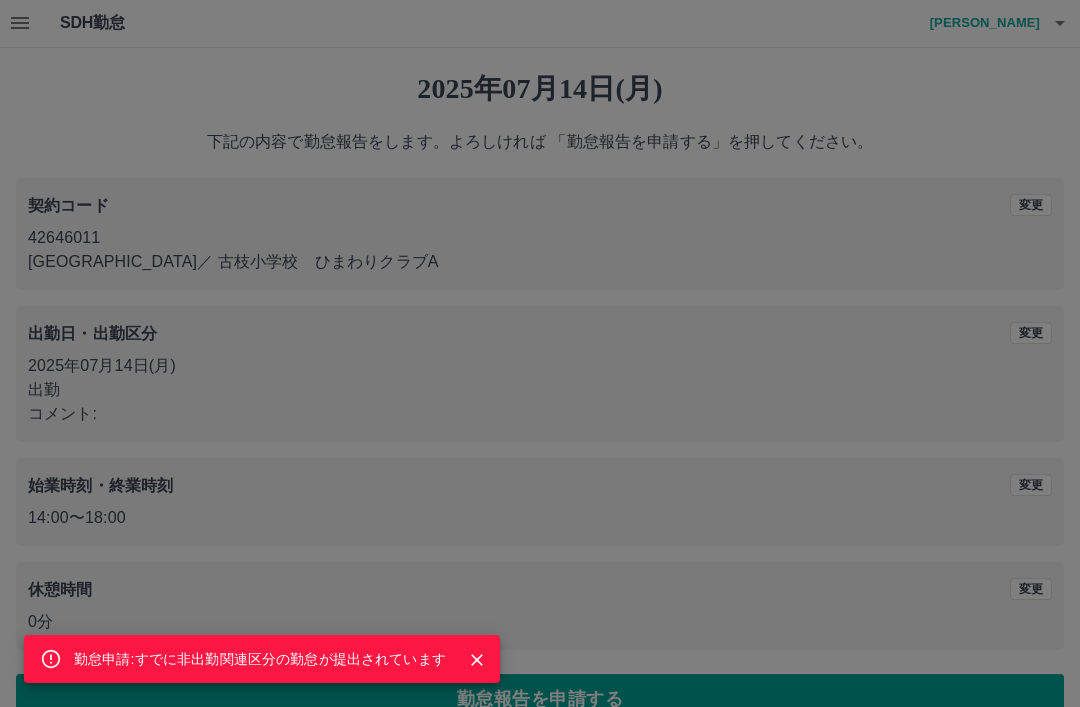 scroll, scrollTop: 0, scrollLeft: 0, axis: both 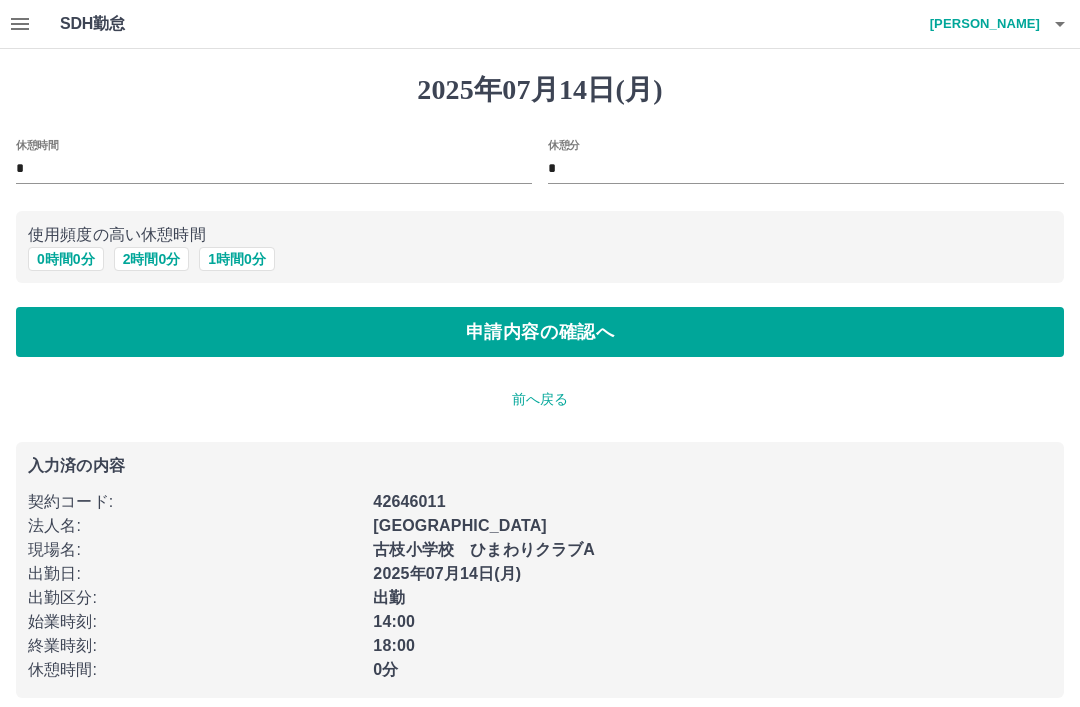 click on "中村　久子" at bounding box center (980, 24) 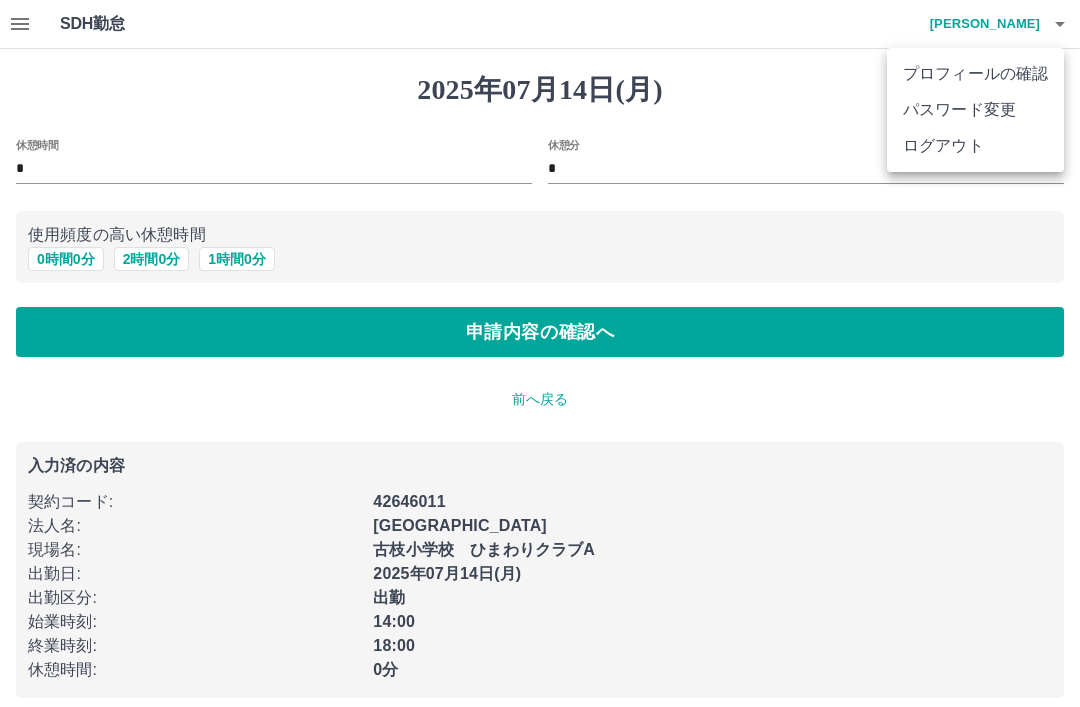 click on "ログアウト" at bounding box center (975, 146) 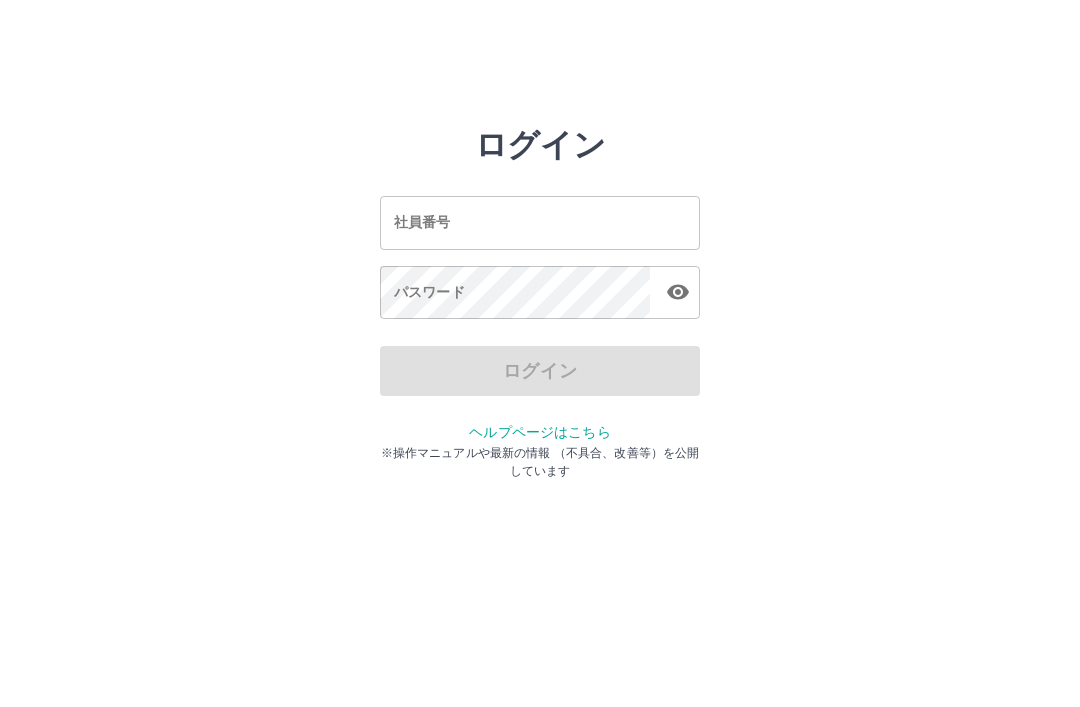 scroll, scrollTop: 0, scrollLeft: 0, axis: both 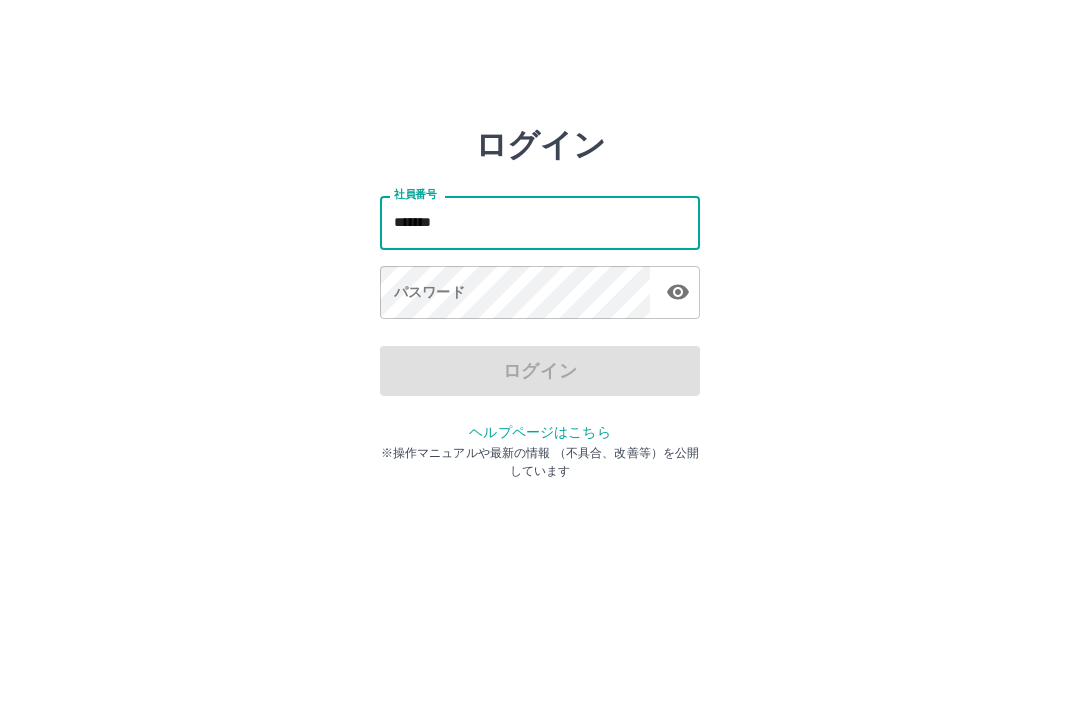 type on "*******" 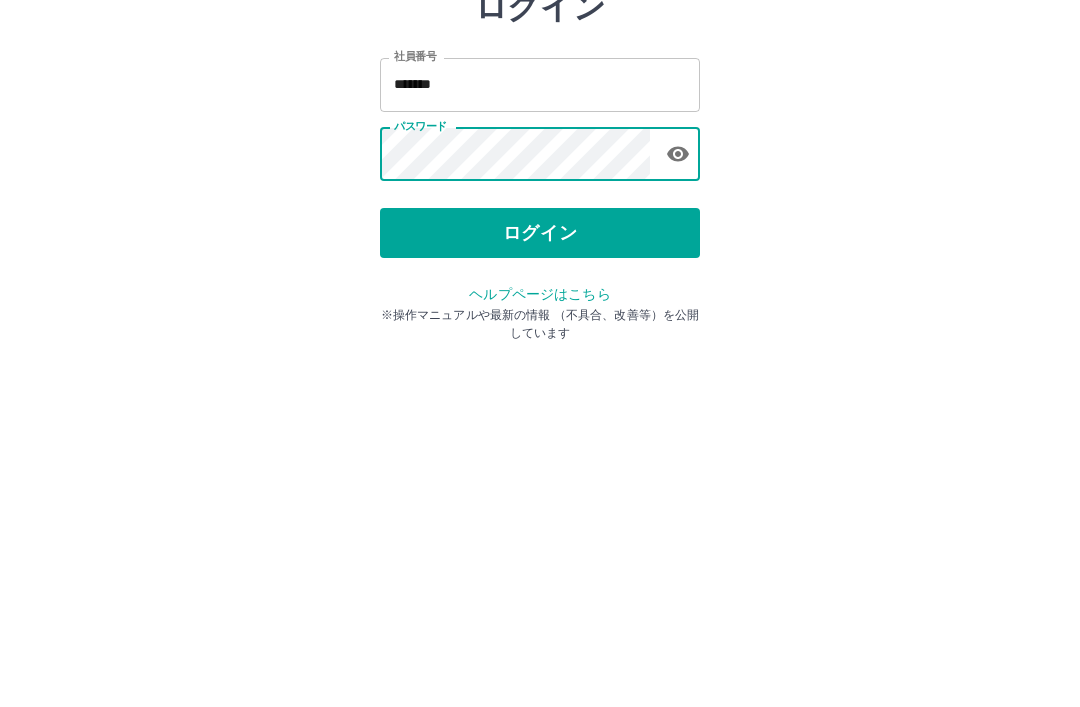 click on "ログイン" at bounding box center (540, 371) 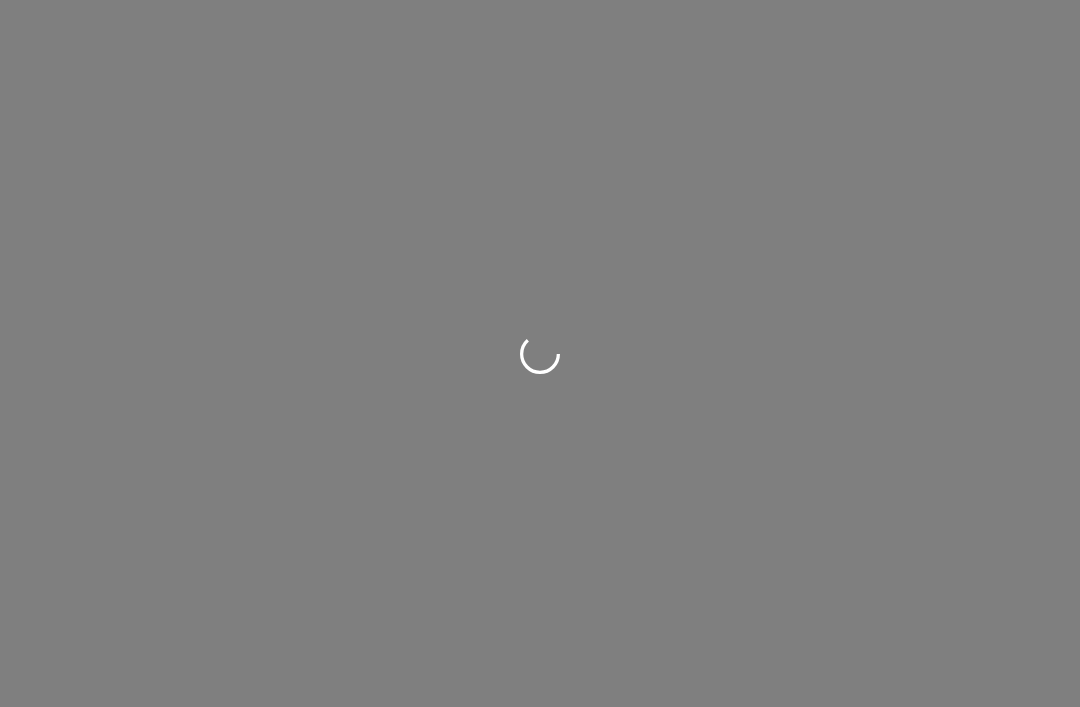 scroll, scrollTop: 0, scrollLeft: 0, axis: both 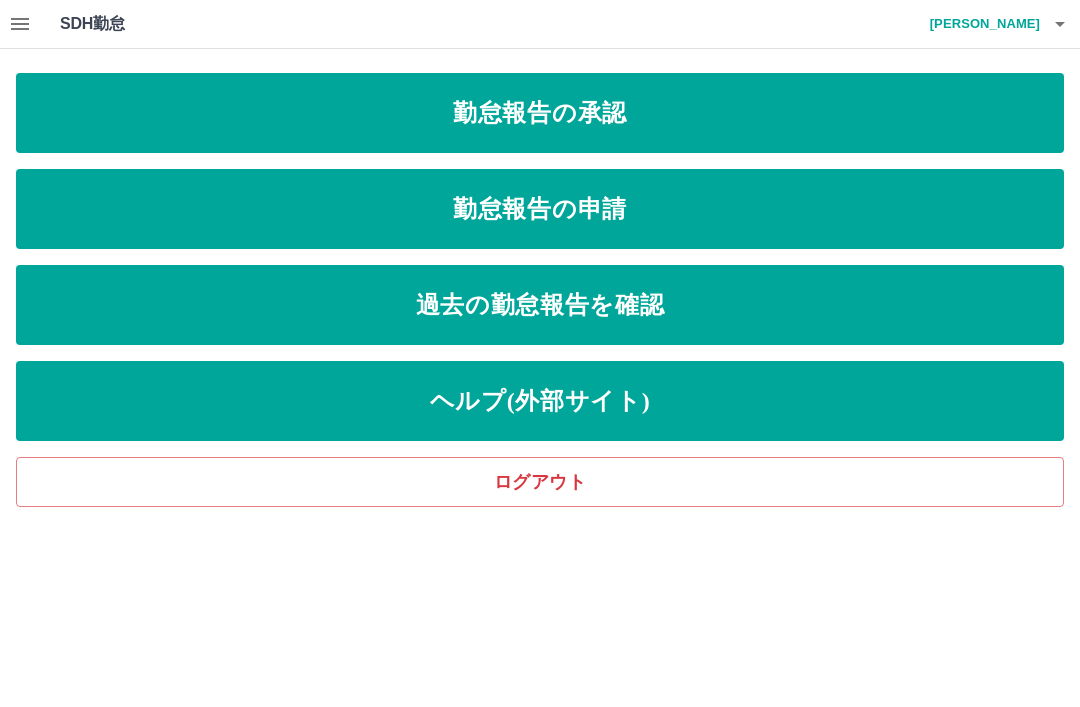 click on "勤怠報告の承認" at bounding box center [540, 113] 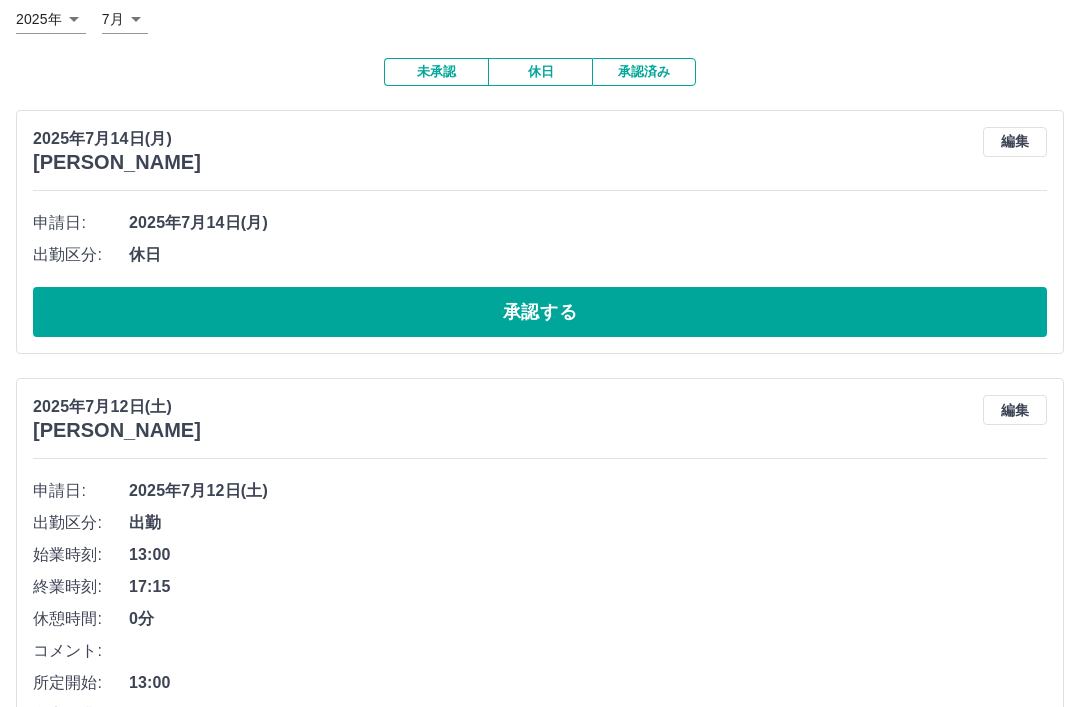 scroll, scrollTop: 118, scrollLeft: 0, axis: vertical 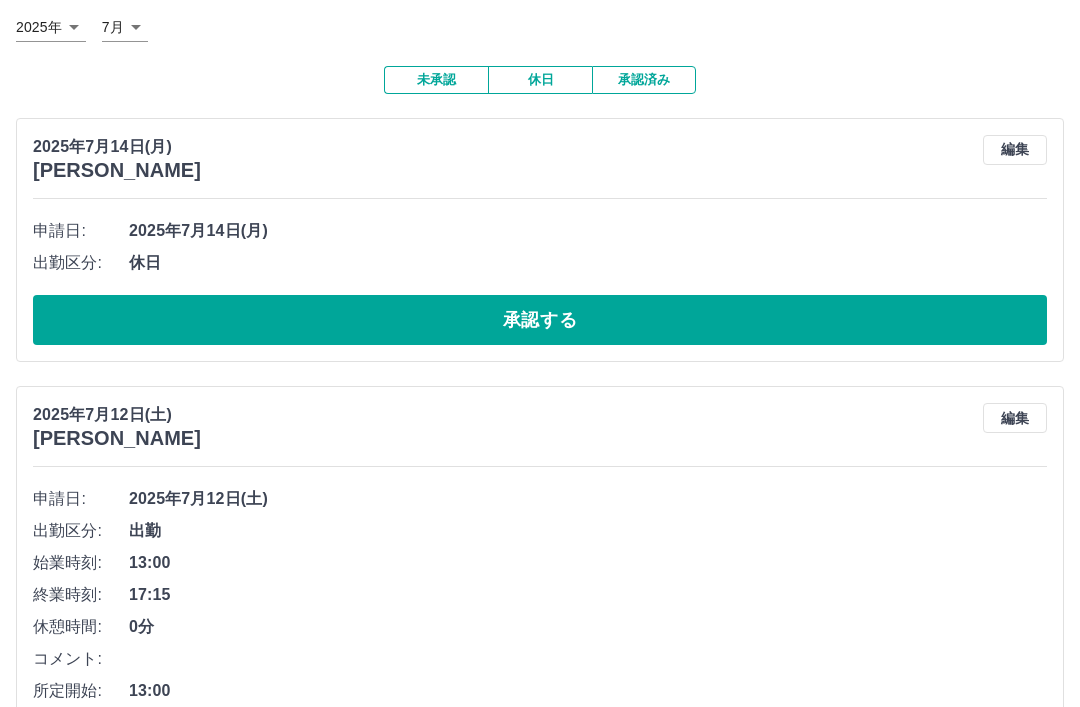 click on "編集" at bounding box center [1015, 150] 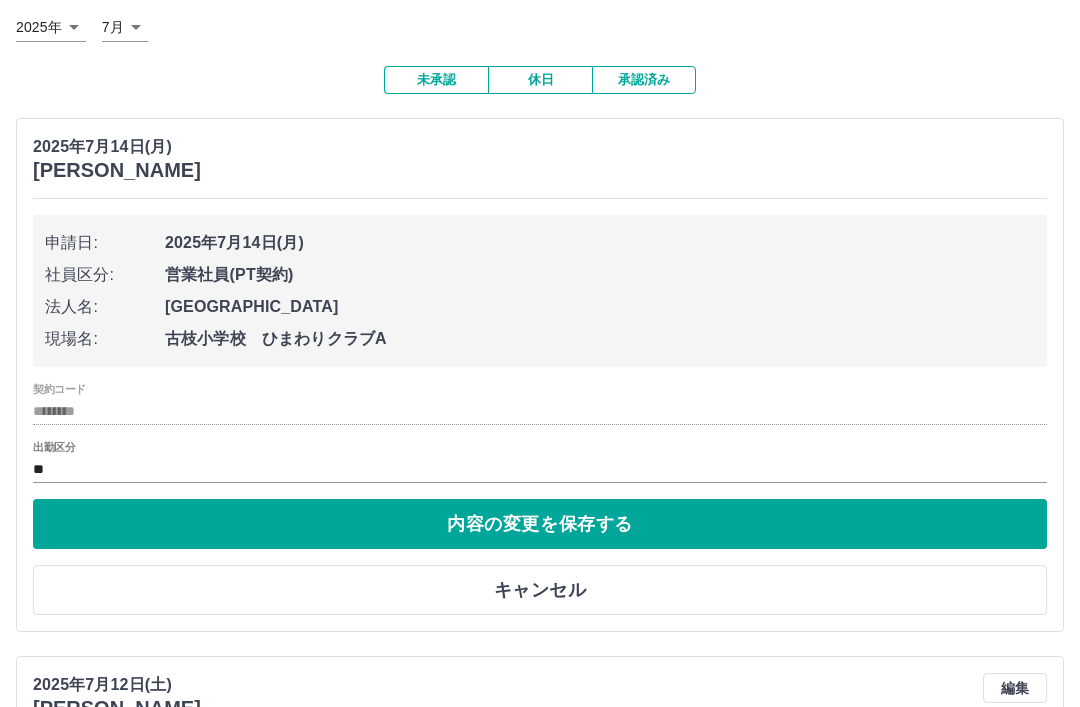 click on "キャンセル" at bounding box center (540, 590) 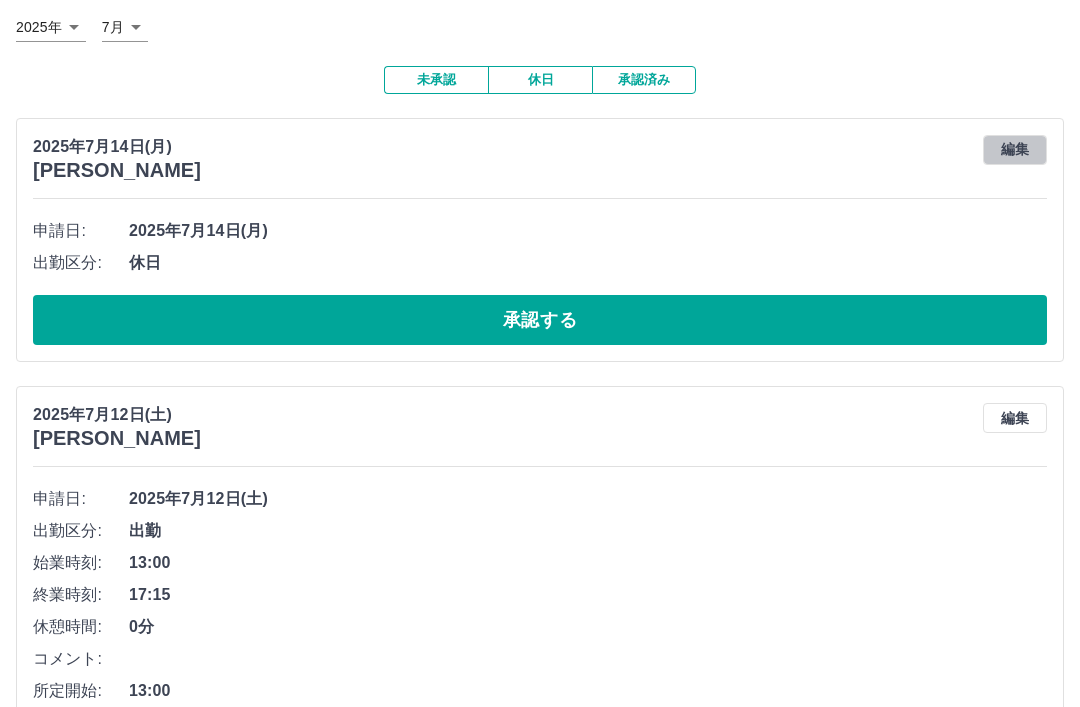 click on "編集" at bounding box center (1015, 150) 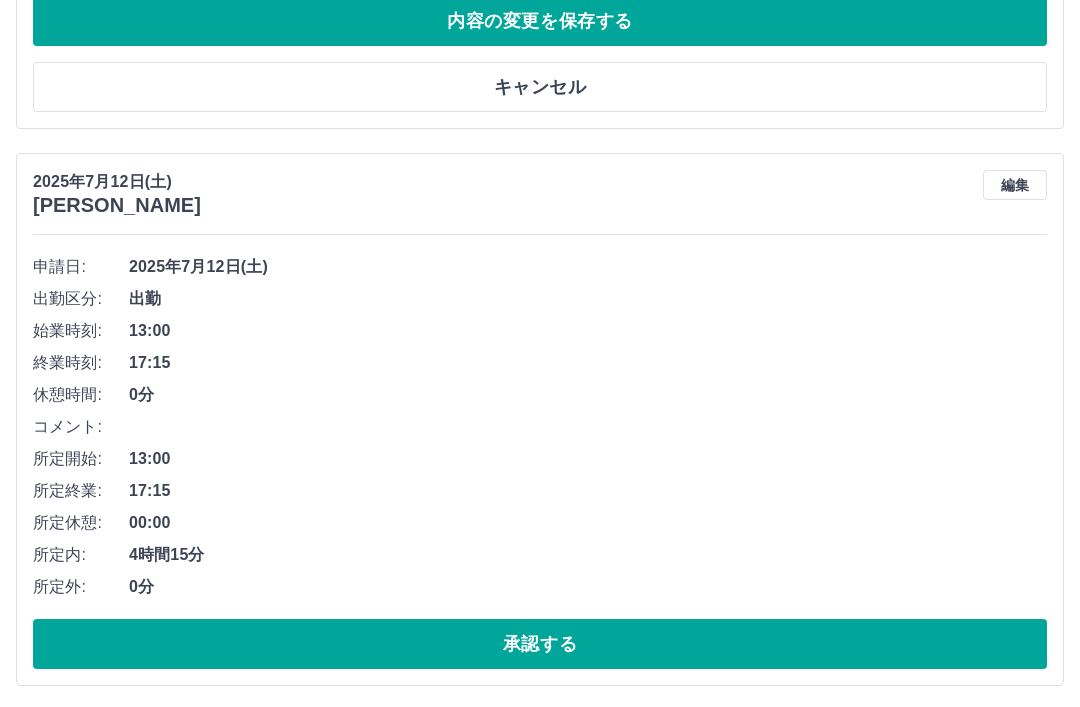 scroll, scrollTop: 655, scrollLeft: 0, axis: vertical 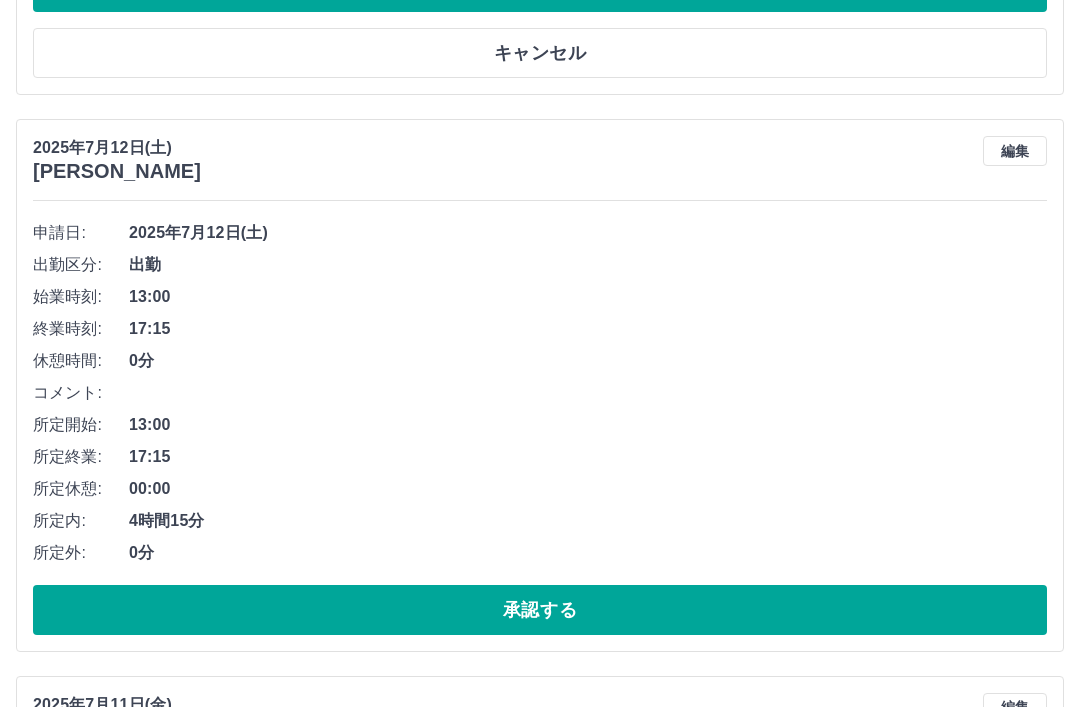 click on "編集" at bounding box center [1015, 151] 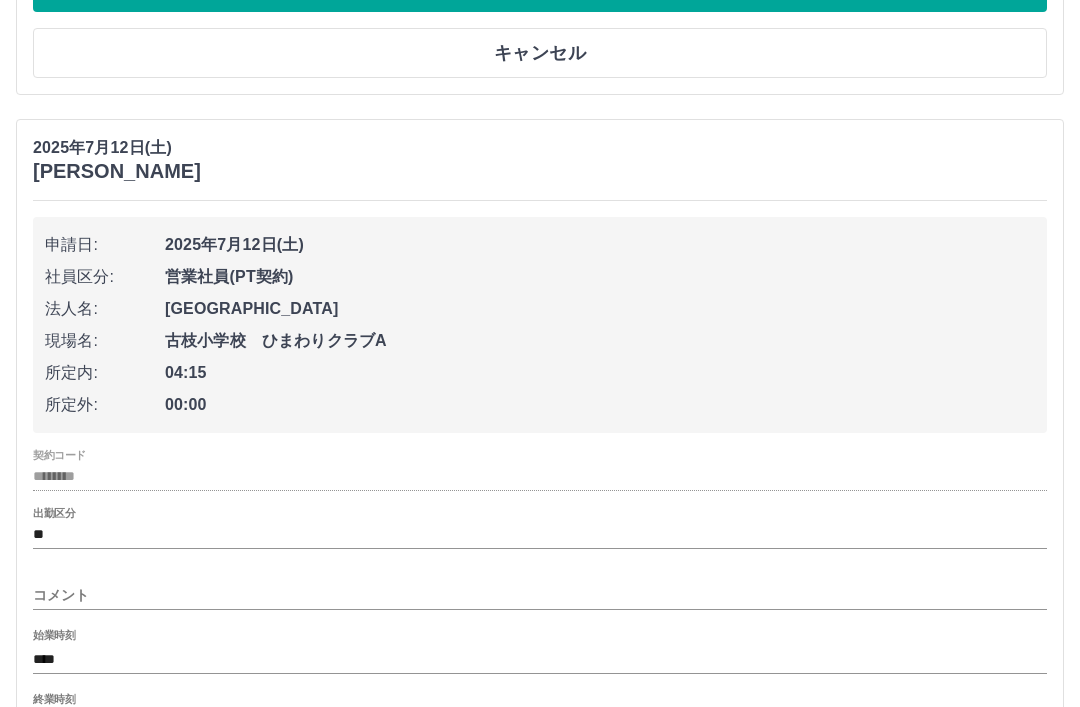 click on "コメント" at bounding box center (540, 595) 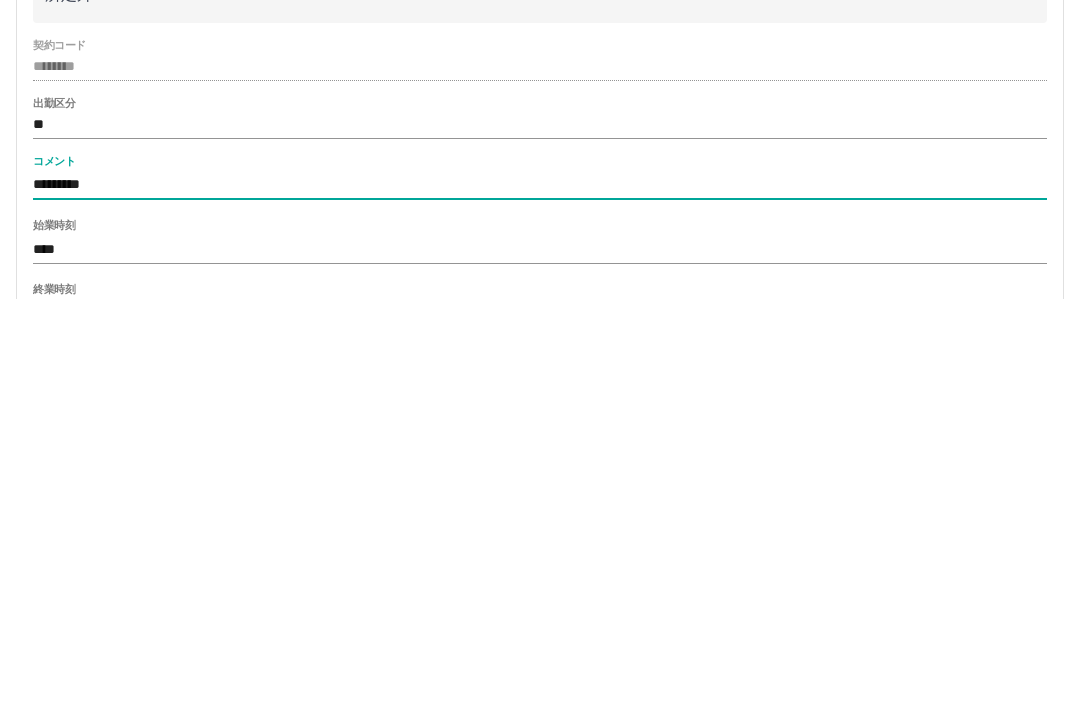 type on "**********" 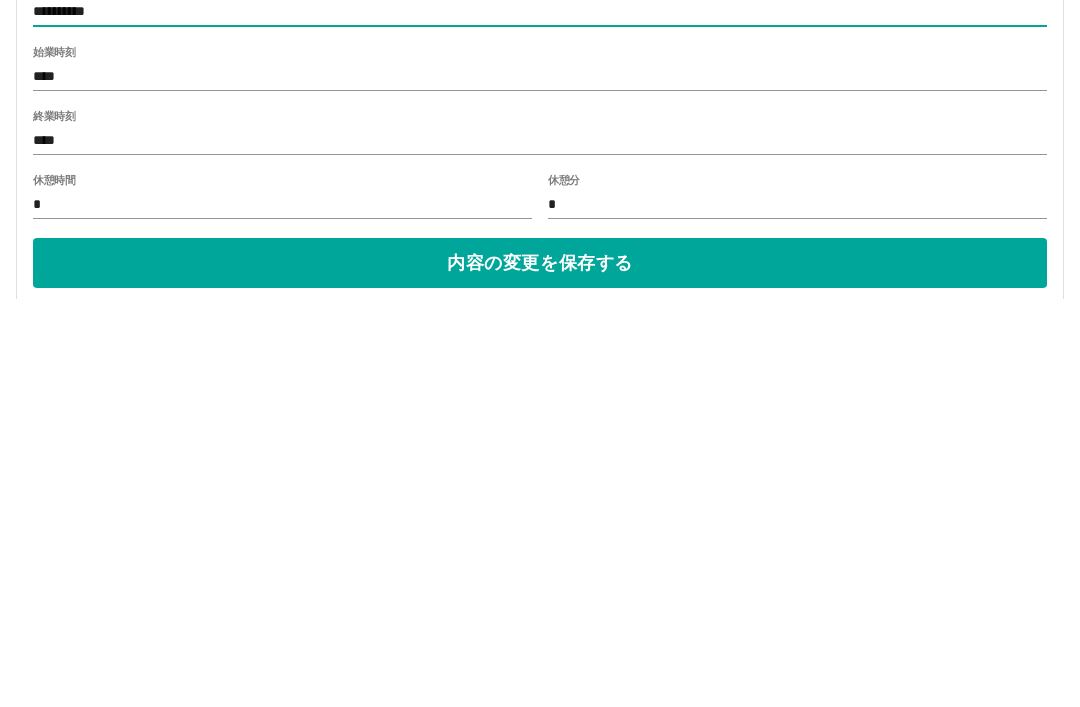 click on "内容の変更を保存する" at bounding box center (540, 671) 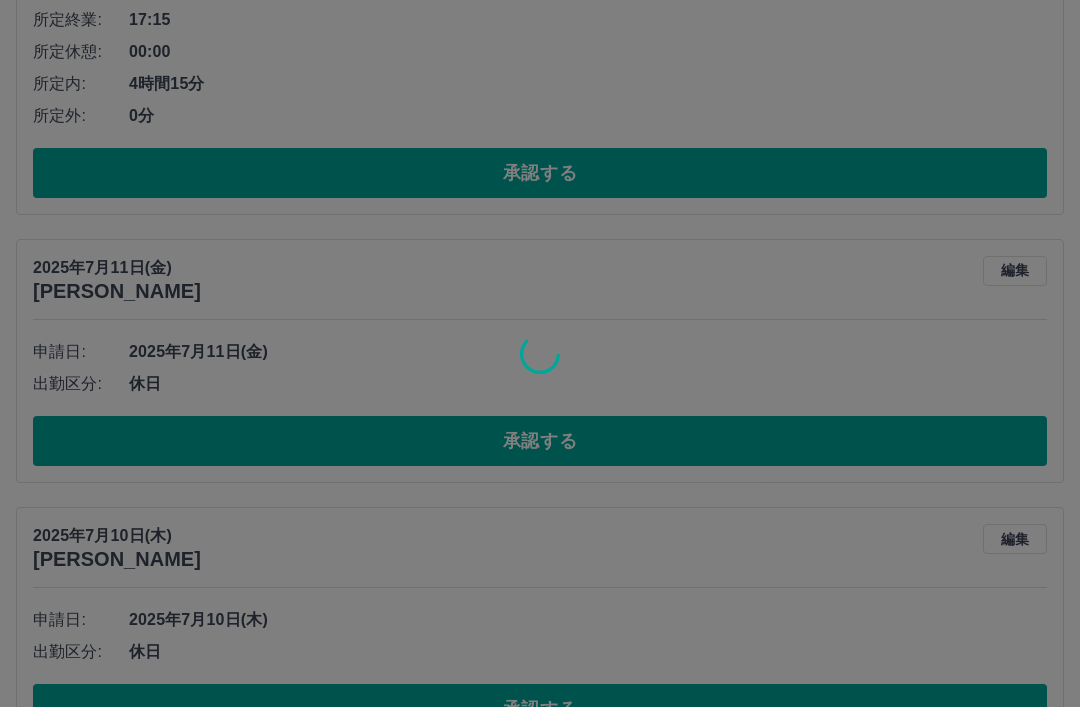 click at bounding box center [540, 353] 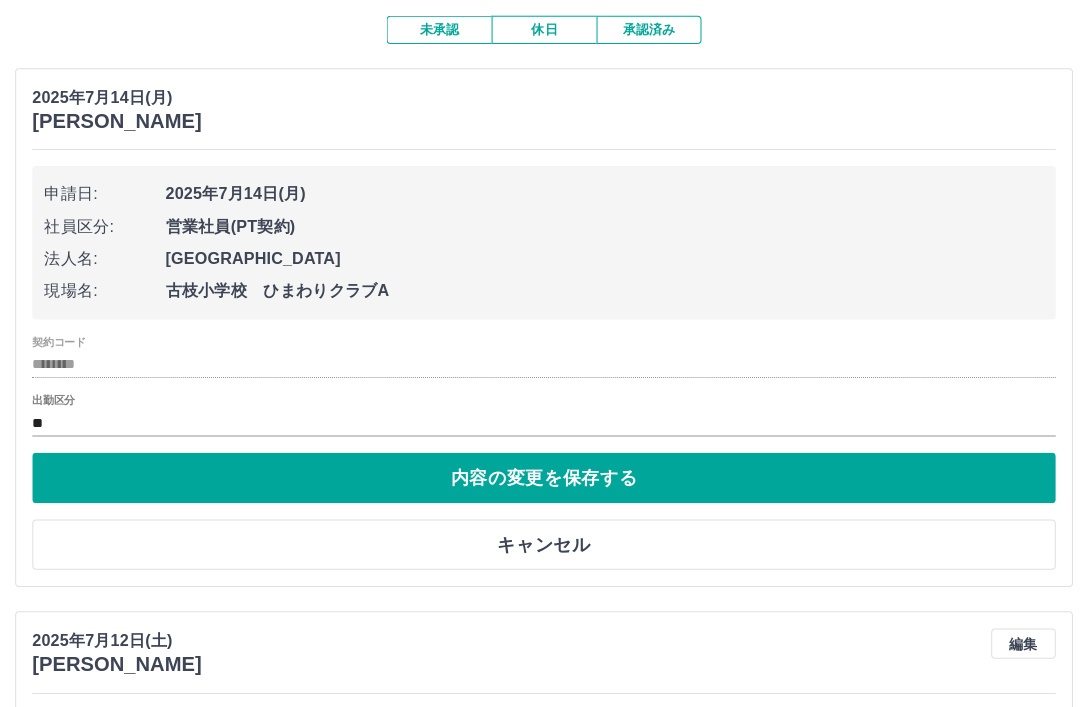 scroll, scrollTop: 167, scrollLeft: 0, axis: vertical 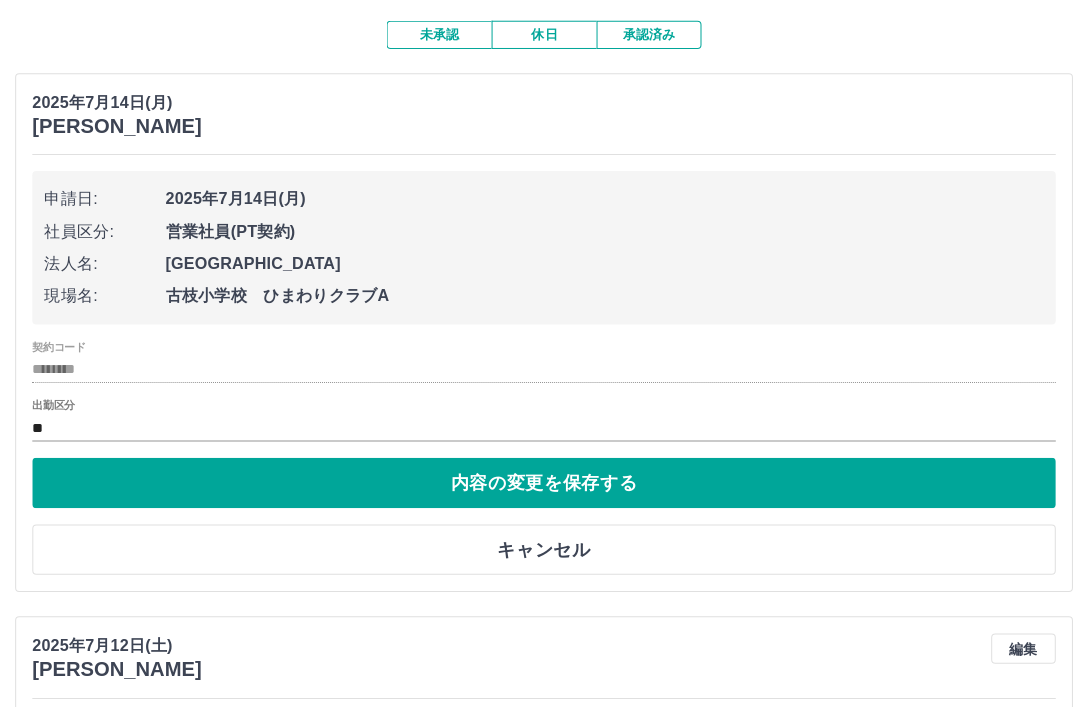 click on "**" at bounding box center (540, 420) 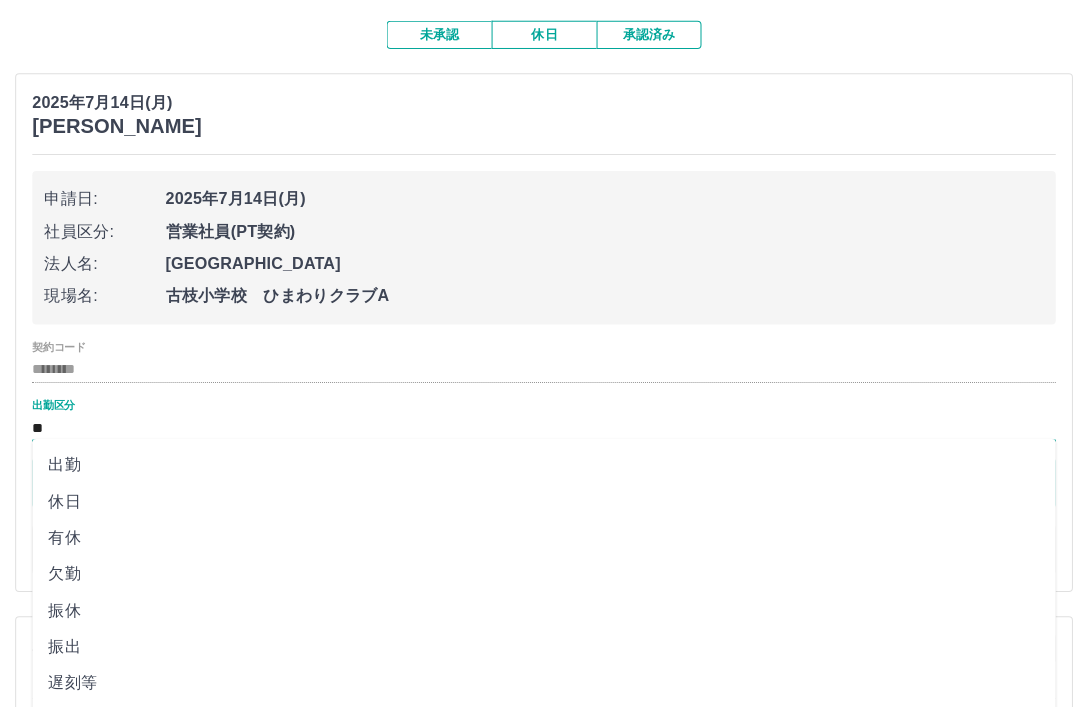 scroll, scrollTop: 163, scrollLeft: 0, axis: vertical 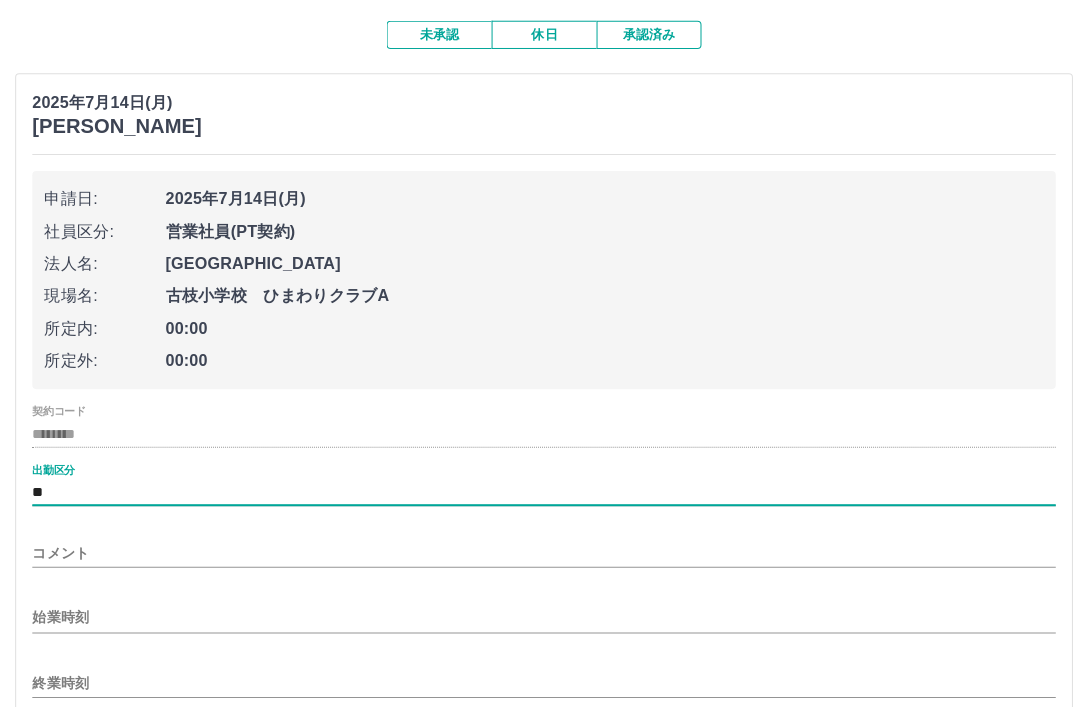 click on "始業時刻" at bounding box center [540, 612] 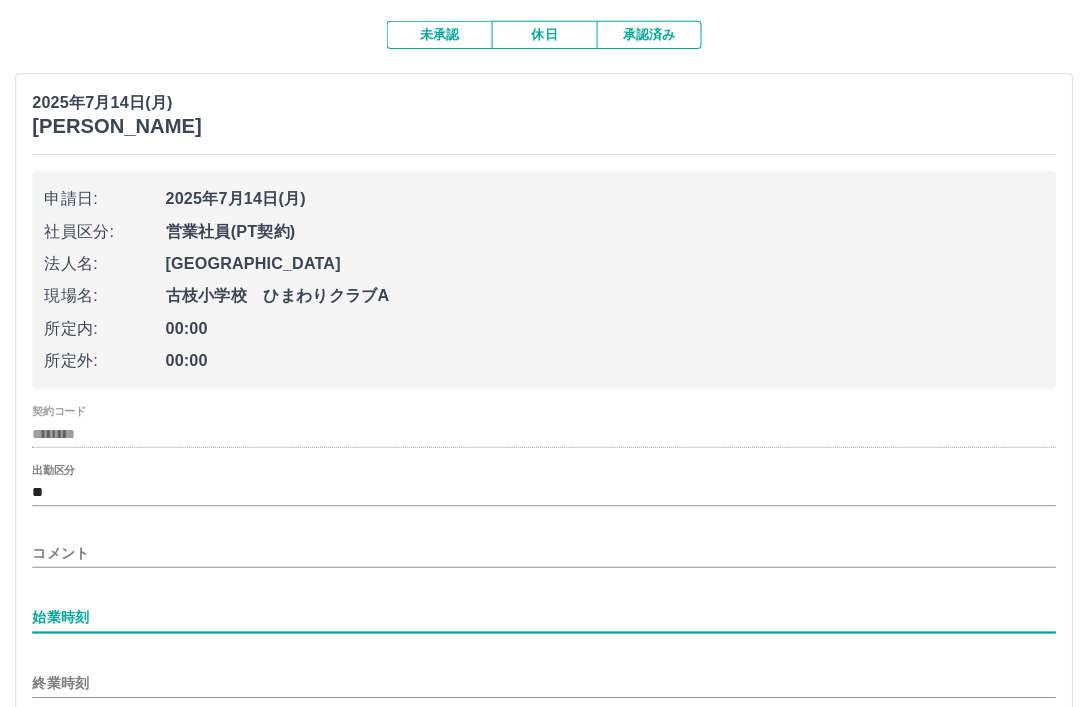 scroll, scrollTop: 188, scrollLeft: 0, axis: vertical 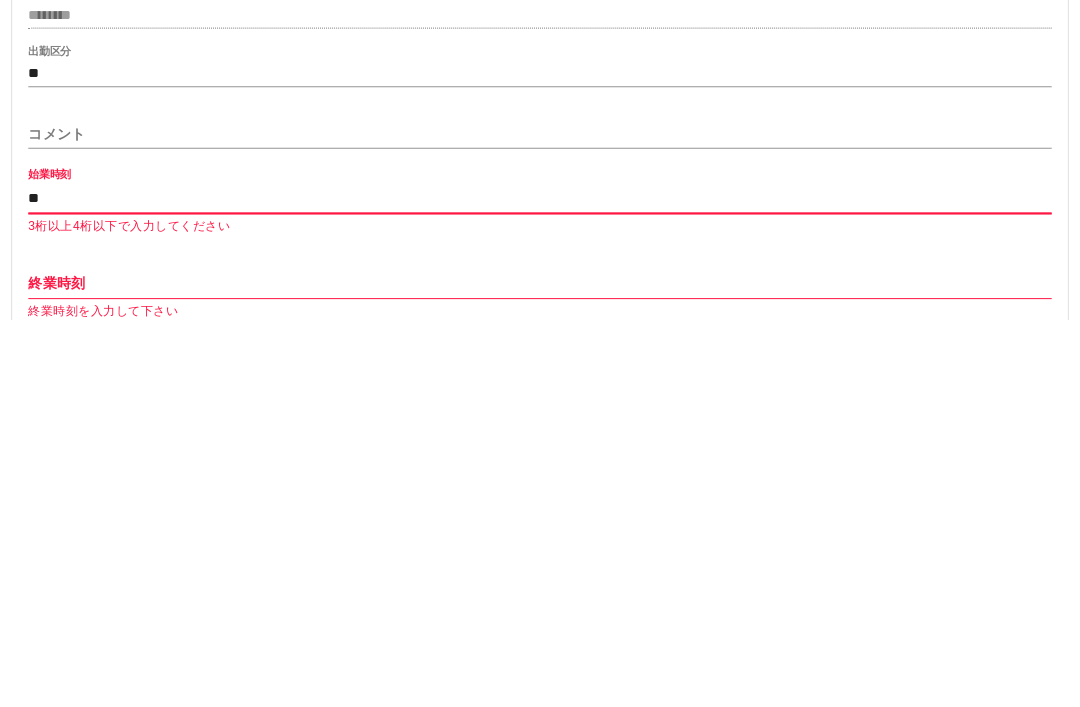 type on "*" 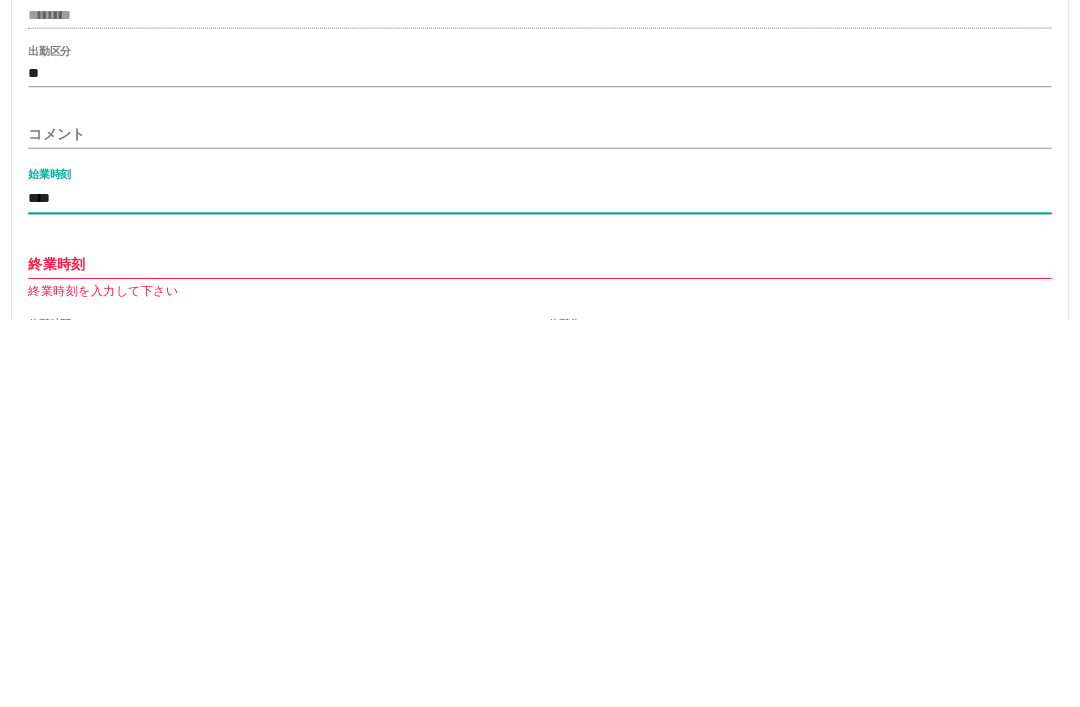 type on "****" 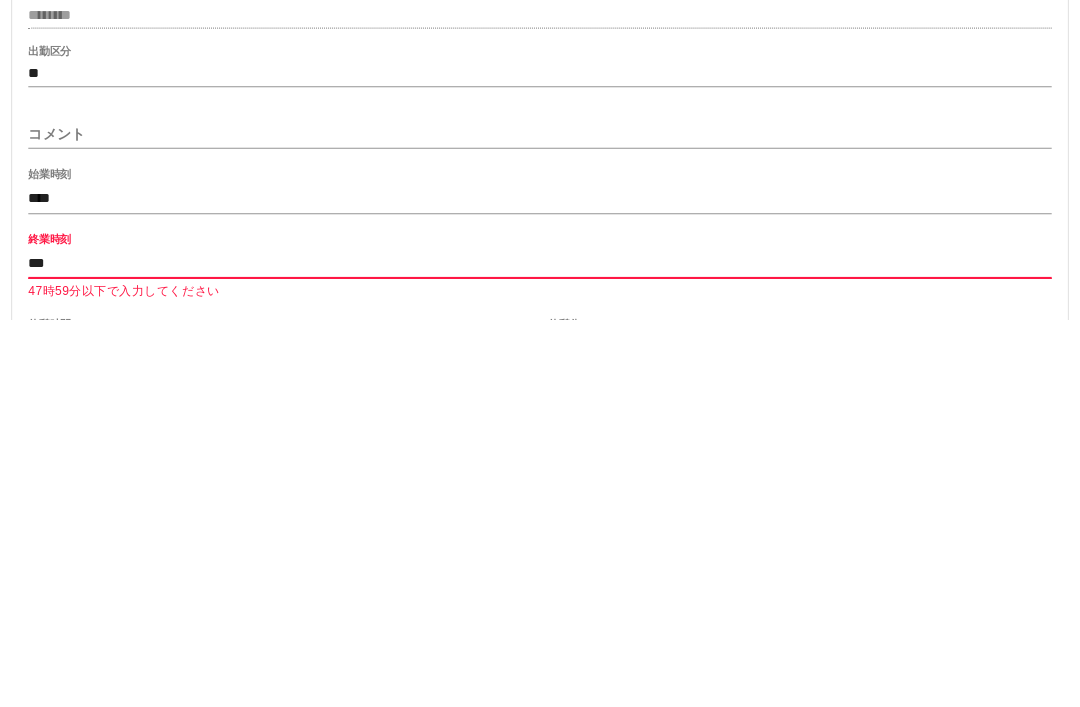 type on "****" 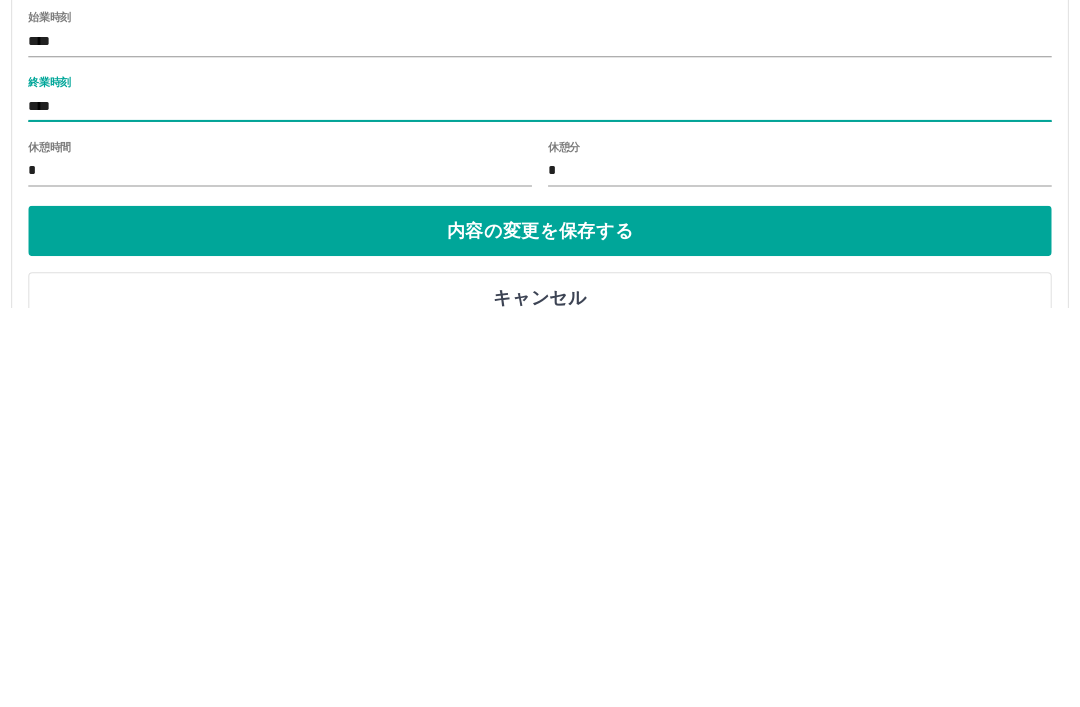 click on "内容の変更を保存する" at bounding box center (540, 631) 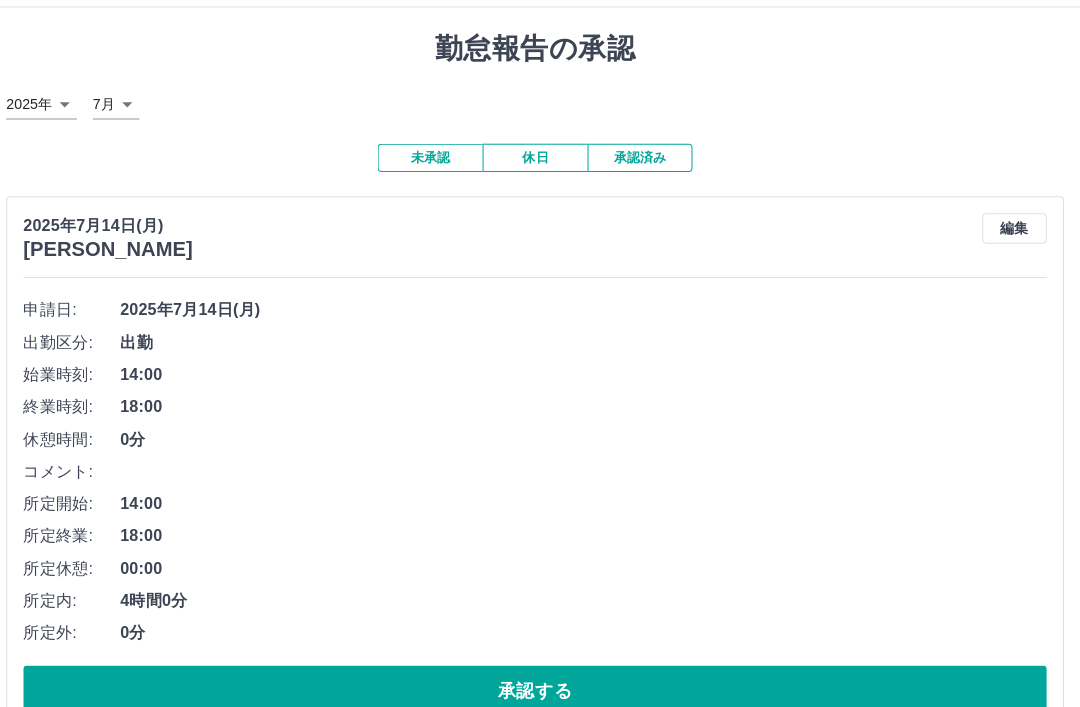 scroll, scrollTop: 0, scrollLeft: 0, axis: both 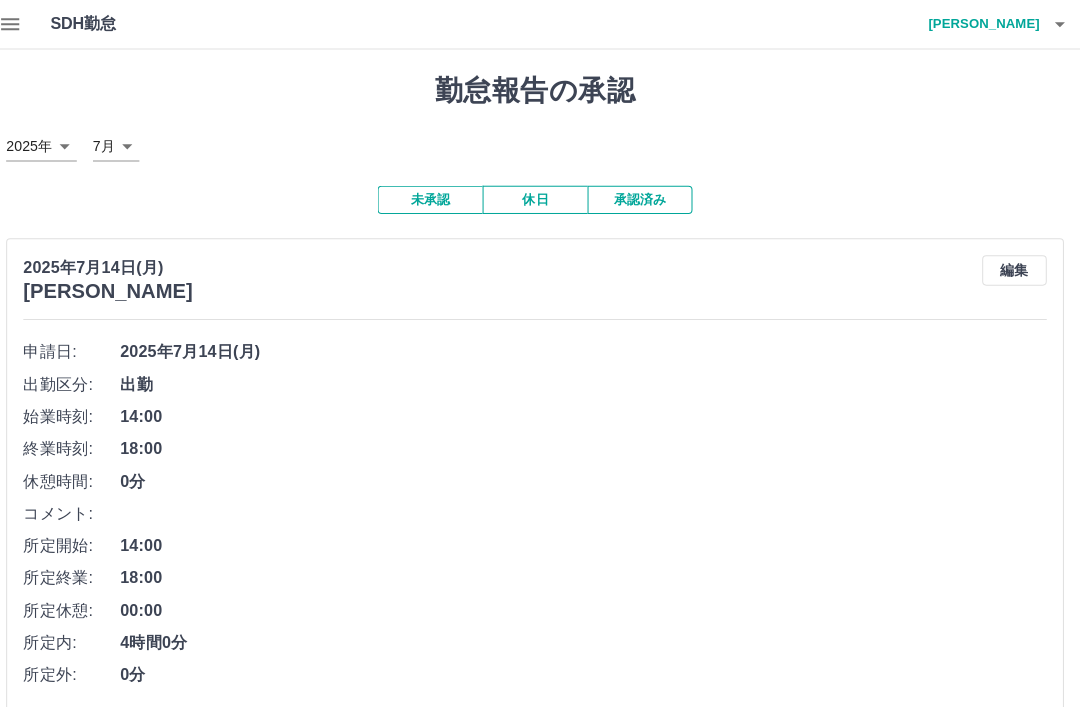 click at bounding box center [1060, 24] 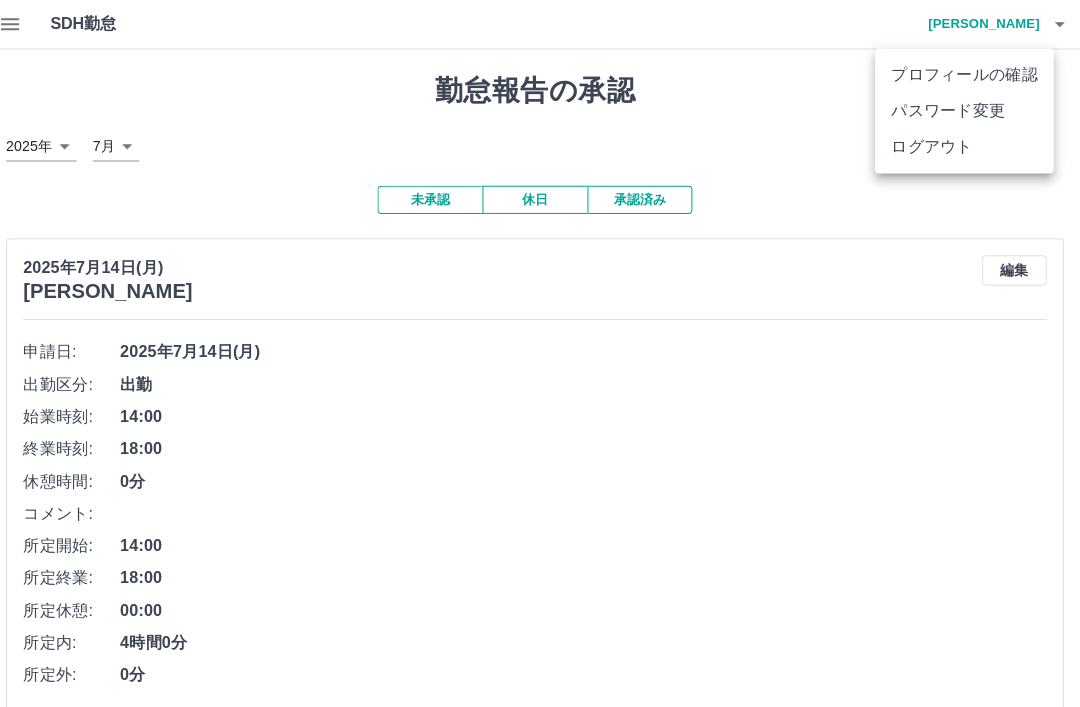 click on "ログアウト" at bounding box center (965, 146) 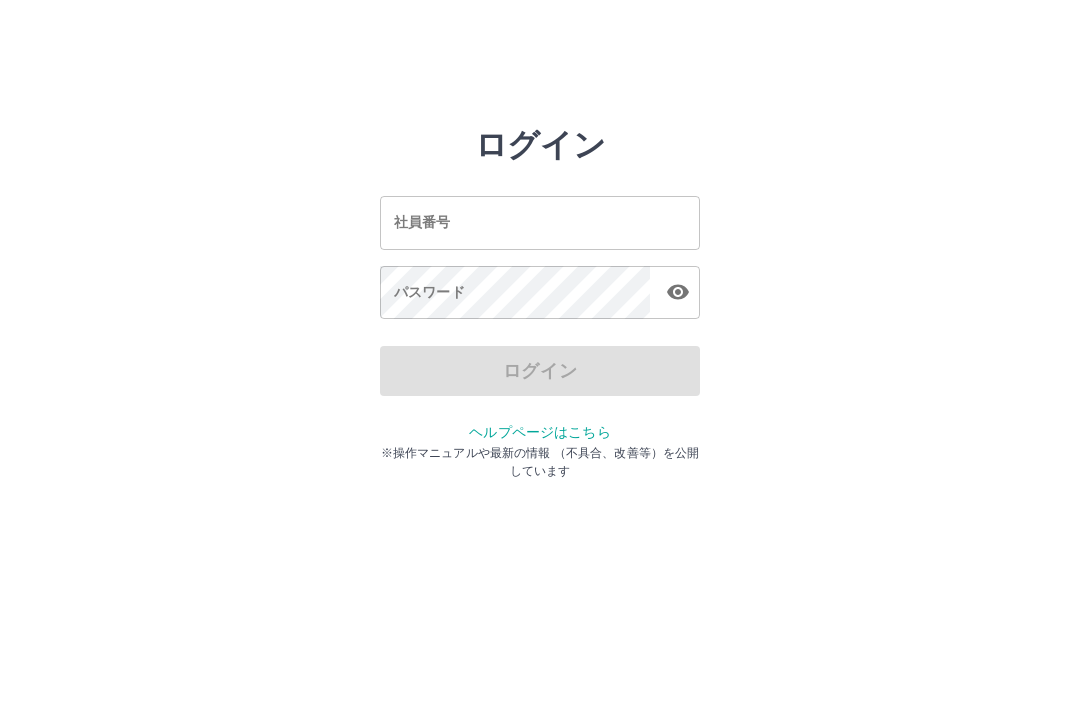 scroll, scrollTop: 0, scrollLeft: 0, axis: both 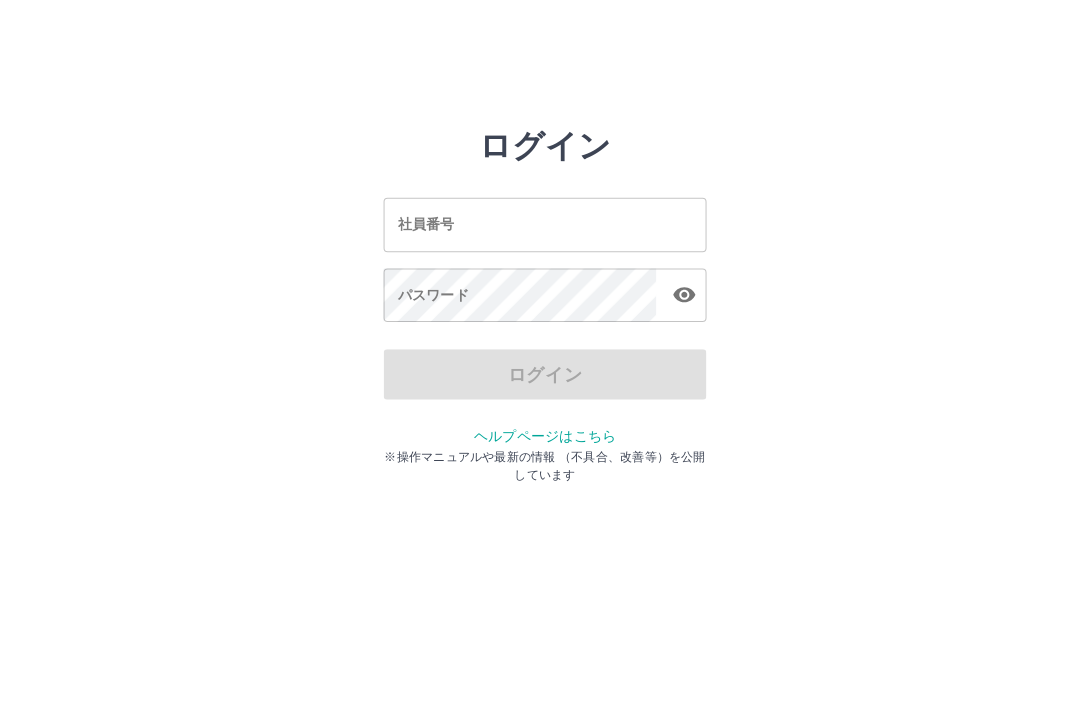 click on "社員番号" at bounding box center (540, 222) 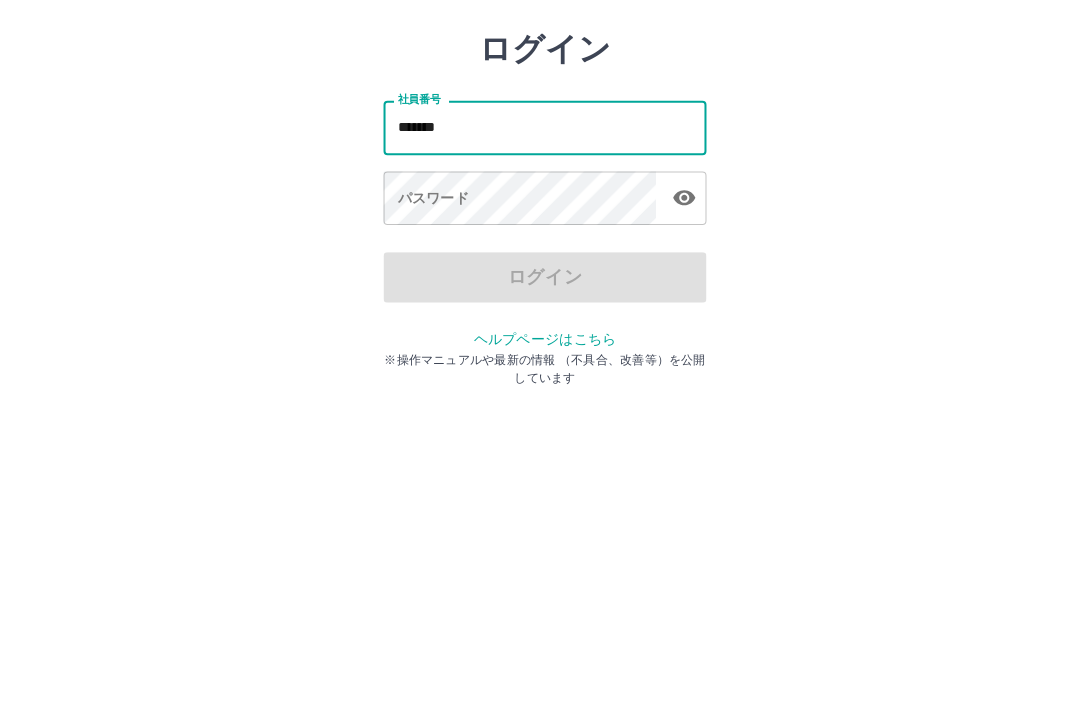type on "*******" 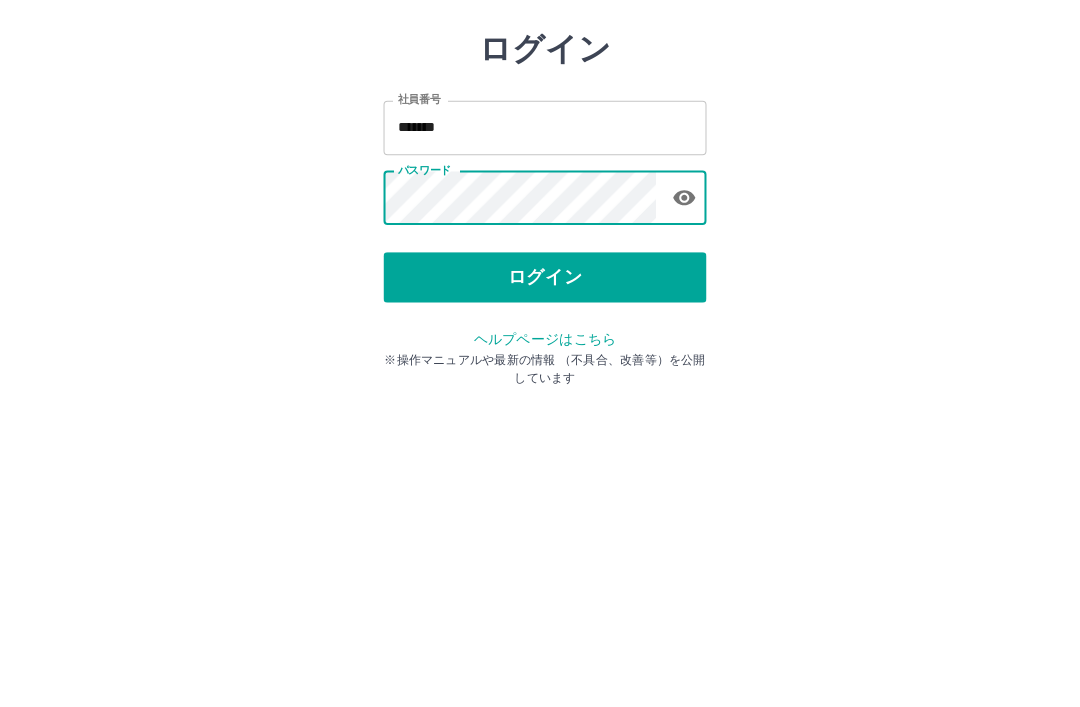 click on "ログイン" at bounding box center [540, 371] 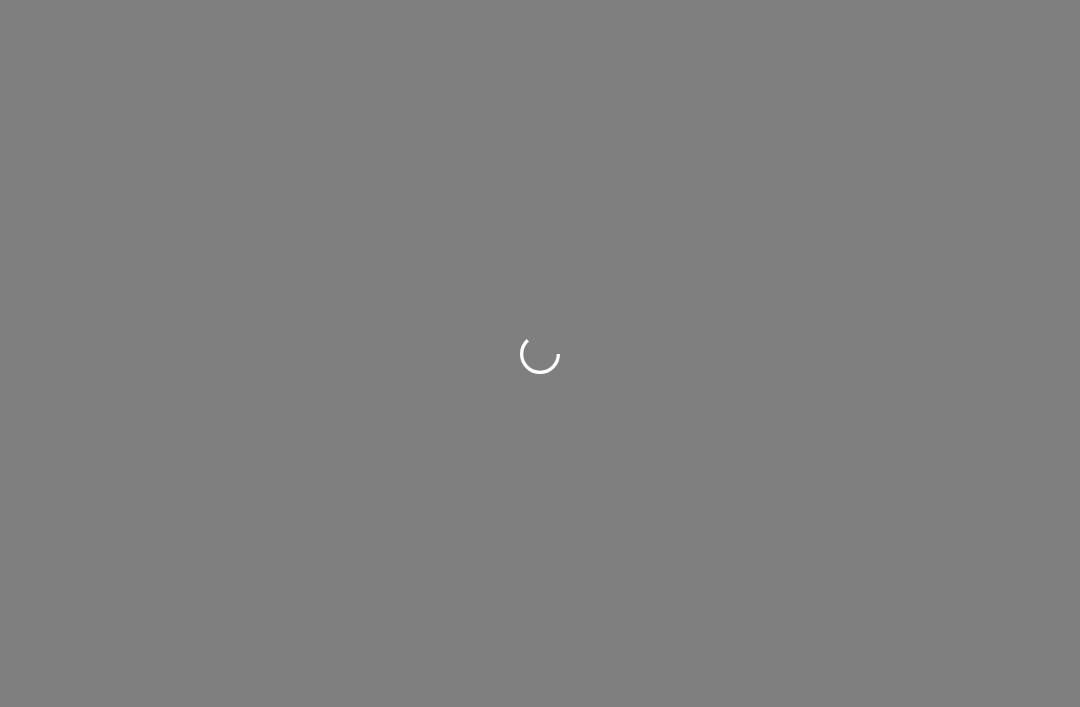 scroll, scrollTop: 0, scrollLeft: 0, axis: both 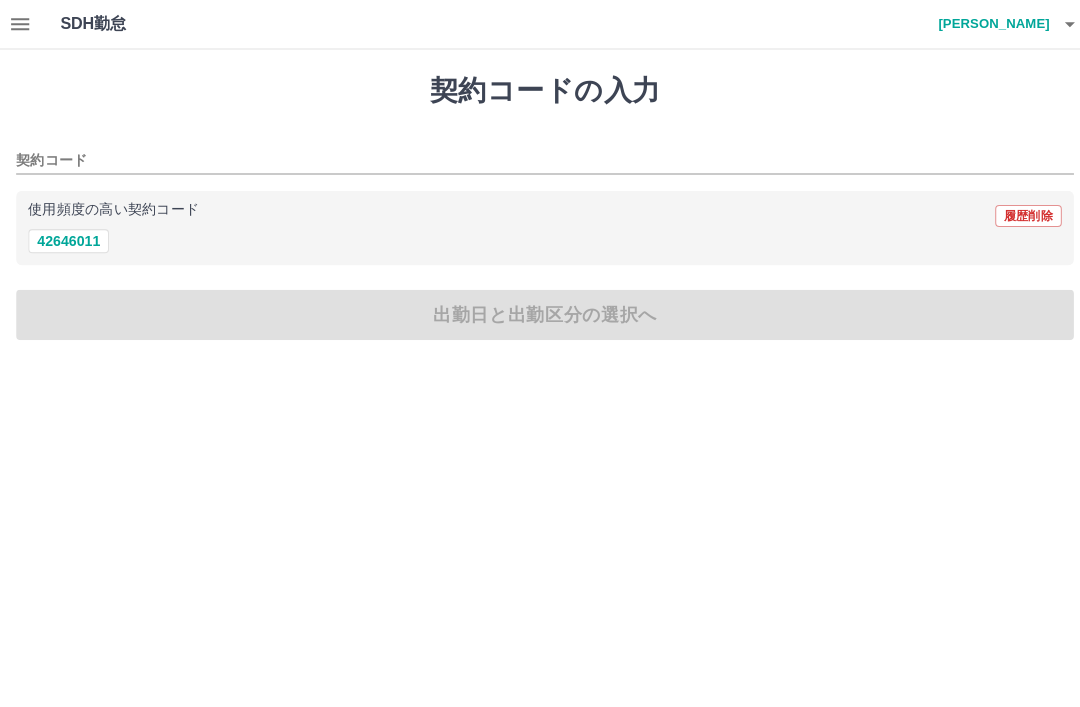 click on "42646011" at bounding box center (68, 239) 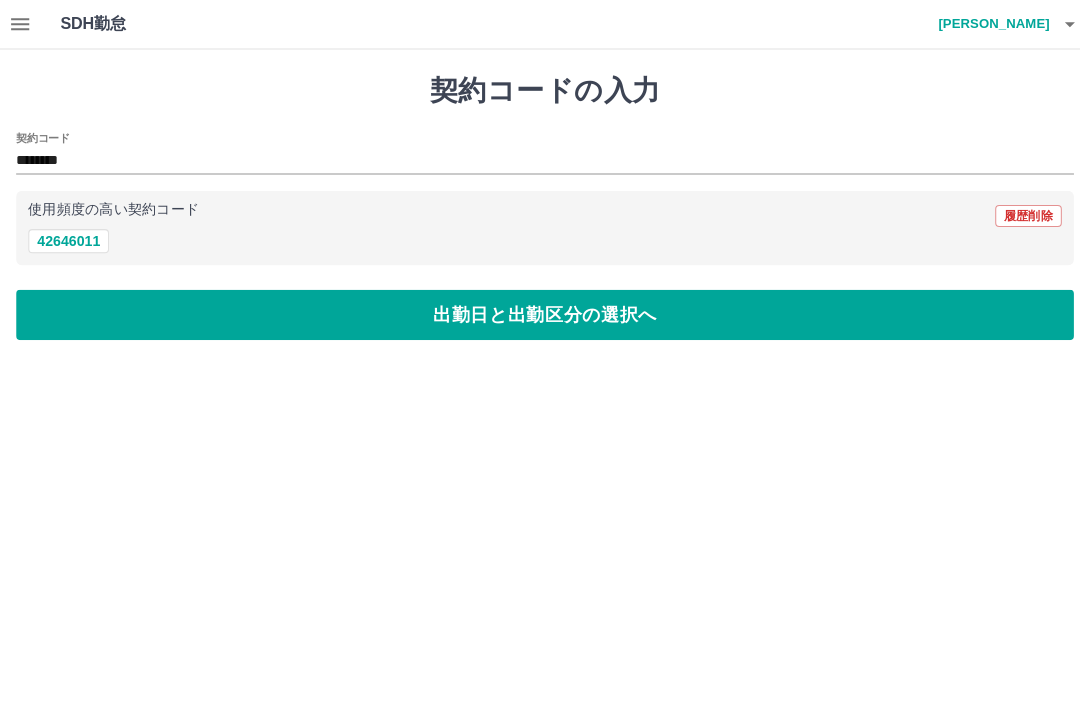click on "出勤日と出勤区分の選択へ" at bounding box center [540, 312] 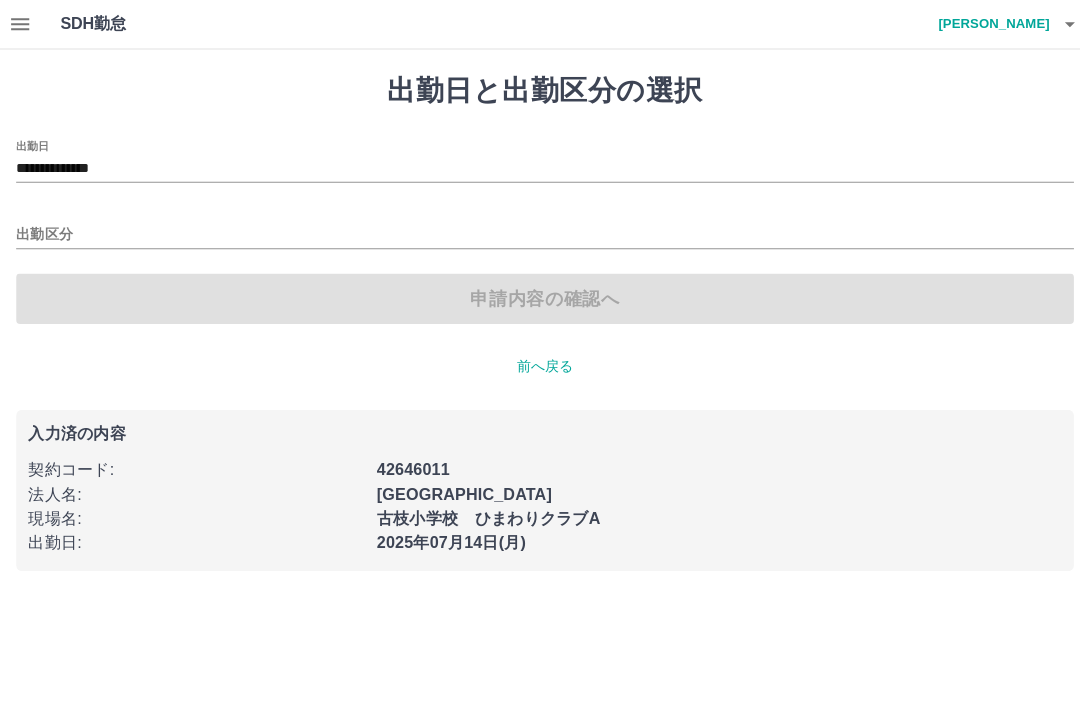 click on "**********" at bounding box center (540, 167) 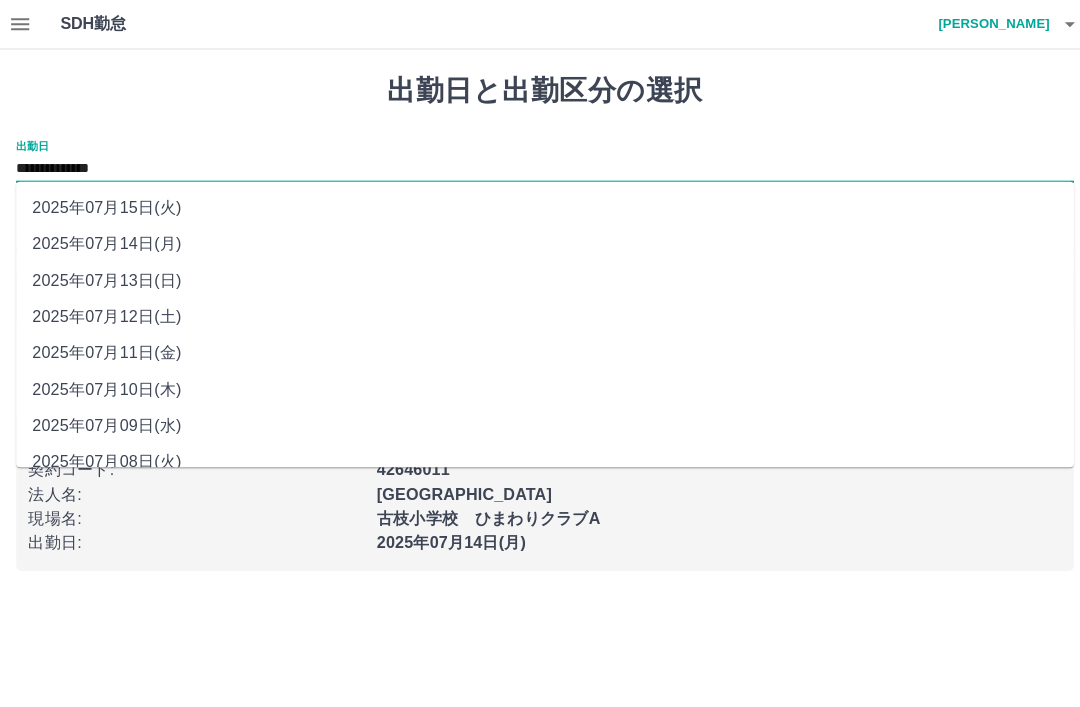 click on "2025年07月13日(日)" at bounding box center (540, 278) 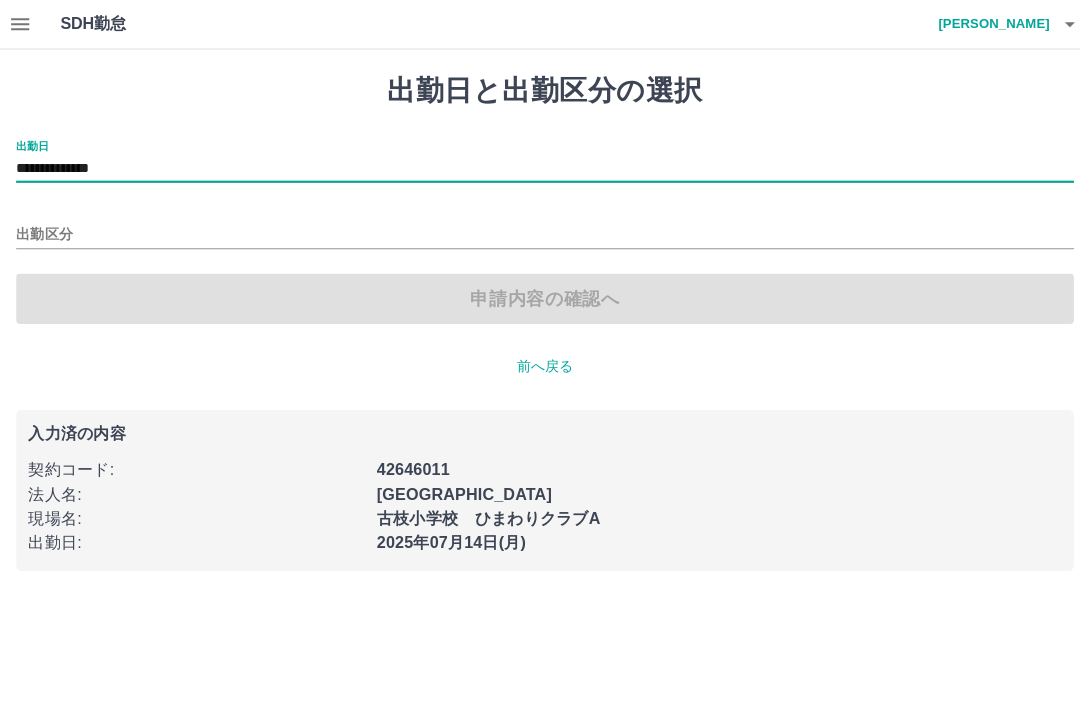 click on "出勤区分" at bounding box center [540, 233] 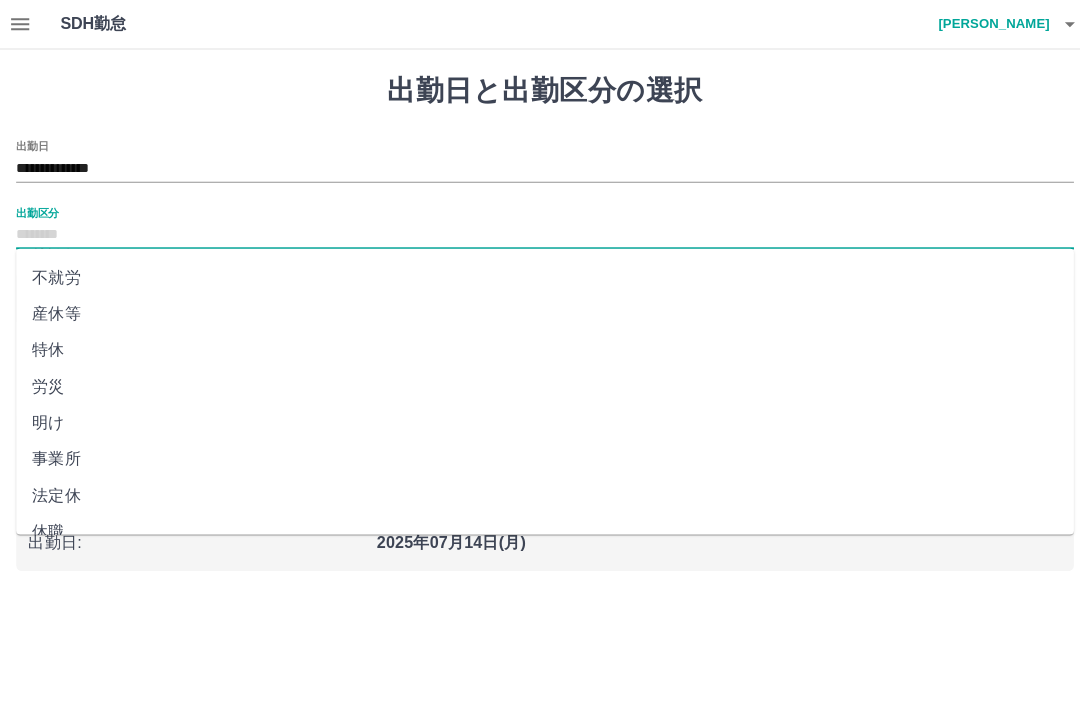 scroll, scrollTop: 356, scrollLeft: 0, axis: vertical 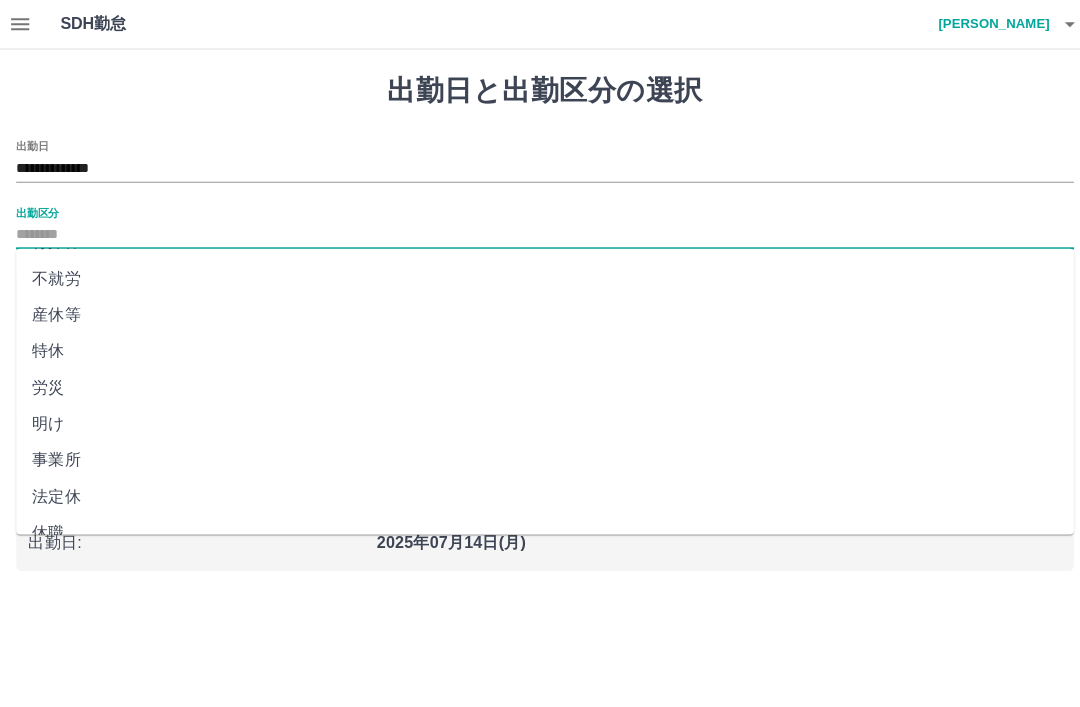 click on "法定休" at bounding box center [540, 493] 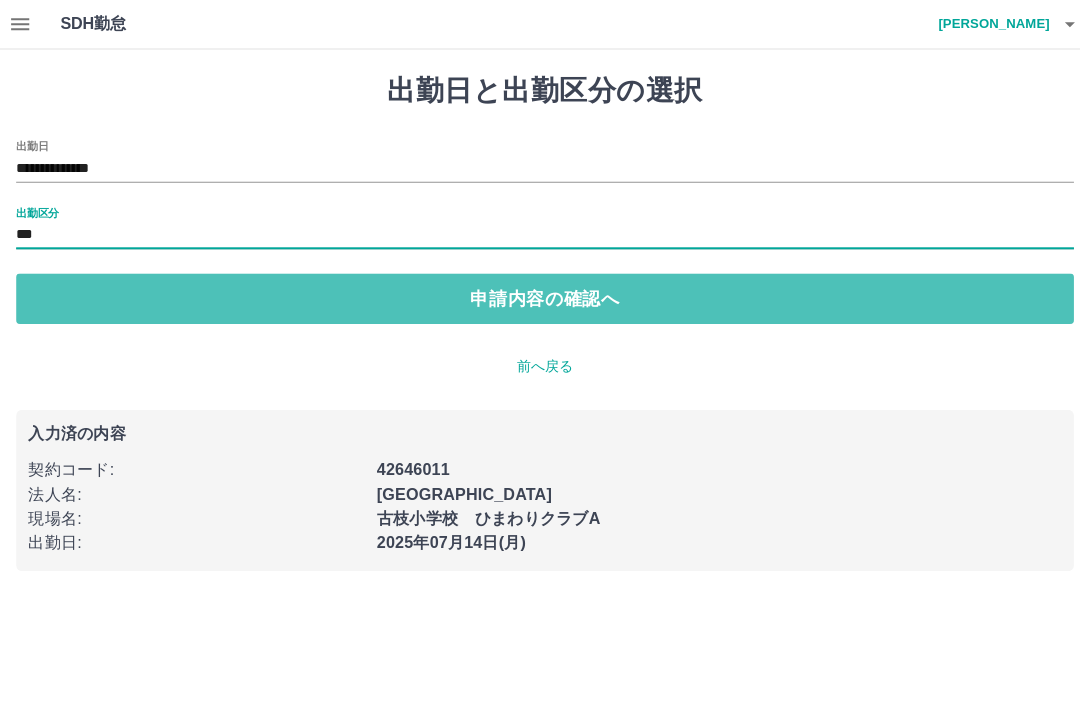 click on "申請内容の確認へ" at bounding box center (540, 296) 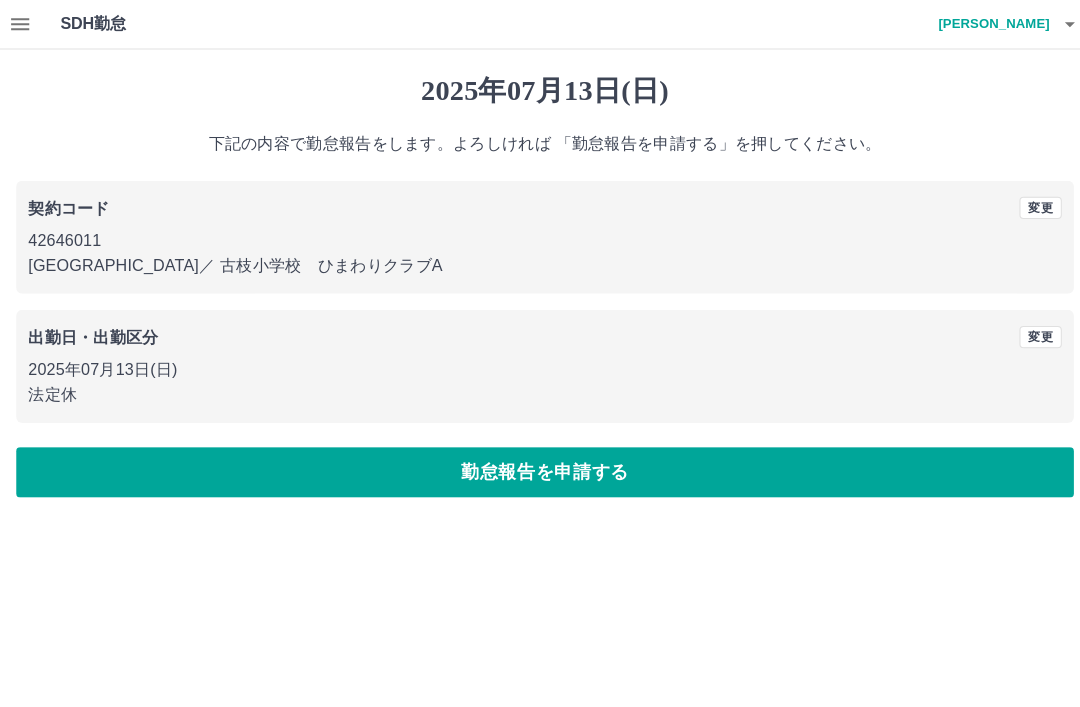 click on "勤怠報告を申請する" at bounding box center [540, 468] 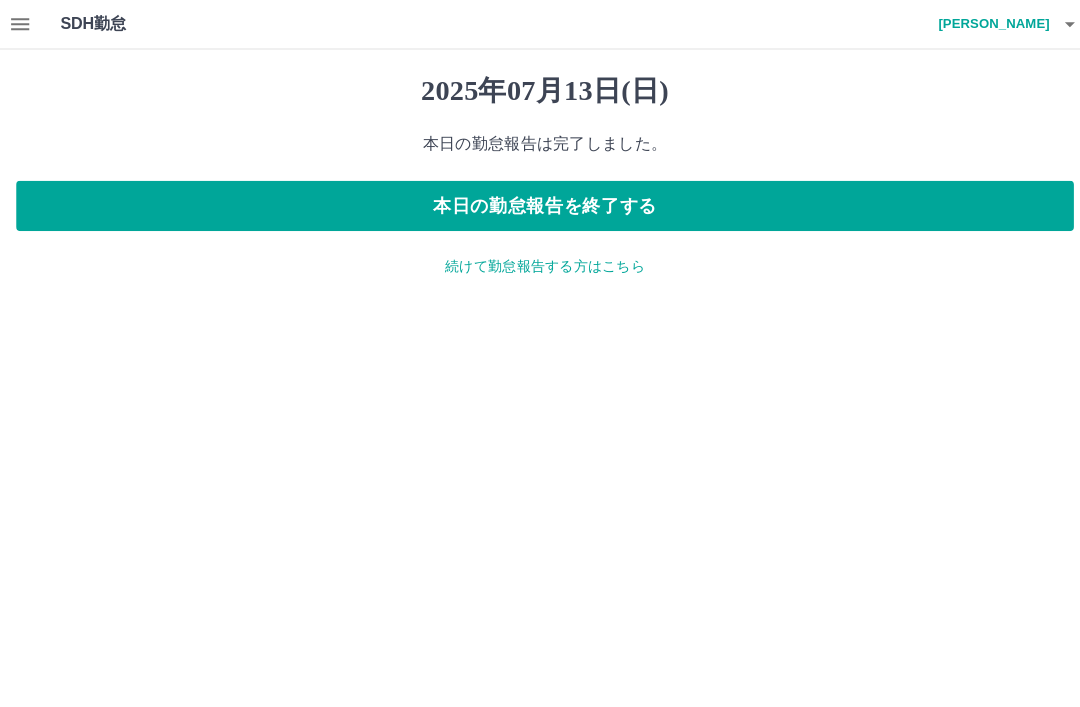 click on "本日の勤怠報告を終了する" at bounding box center [540, 204] 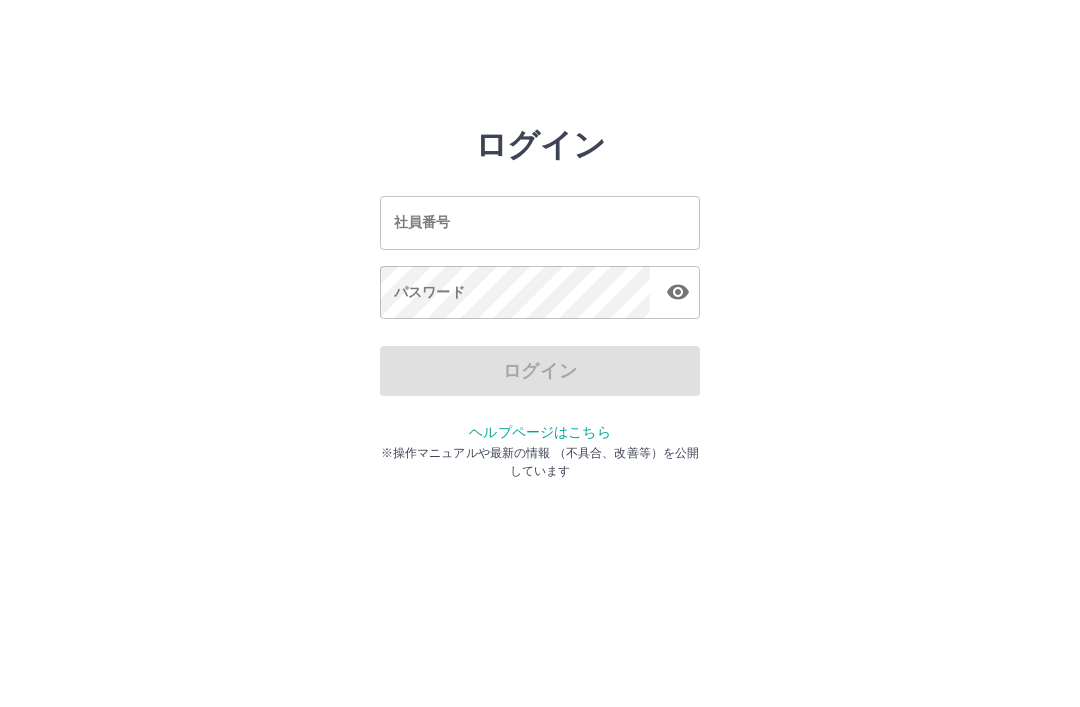 scroll, scrollTop: 0, scrollLeft: 0, axis: both 